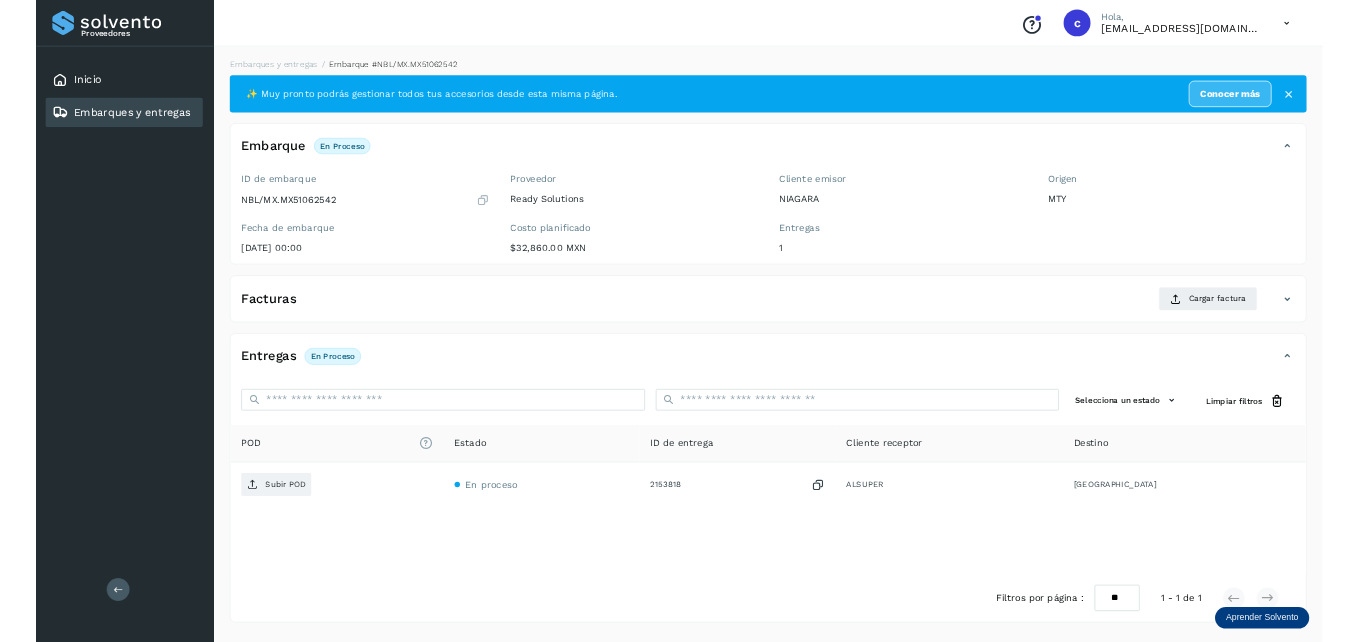 scroll, scrollTop: 0, scrollLeft: 0, axis: both 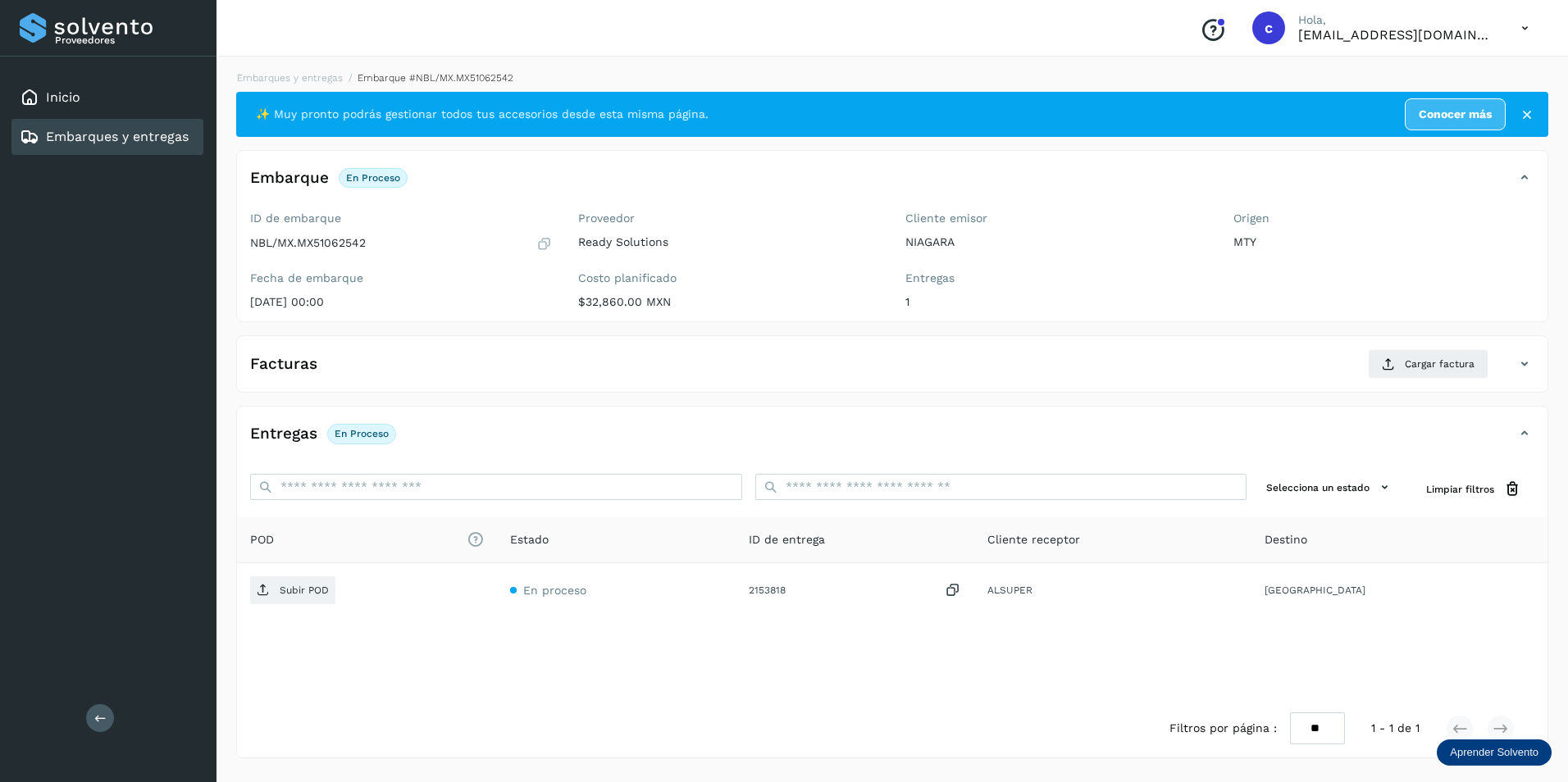 click on "Embarque #NBL/MX.MX51062542" at bounding box center [435, 78] 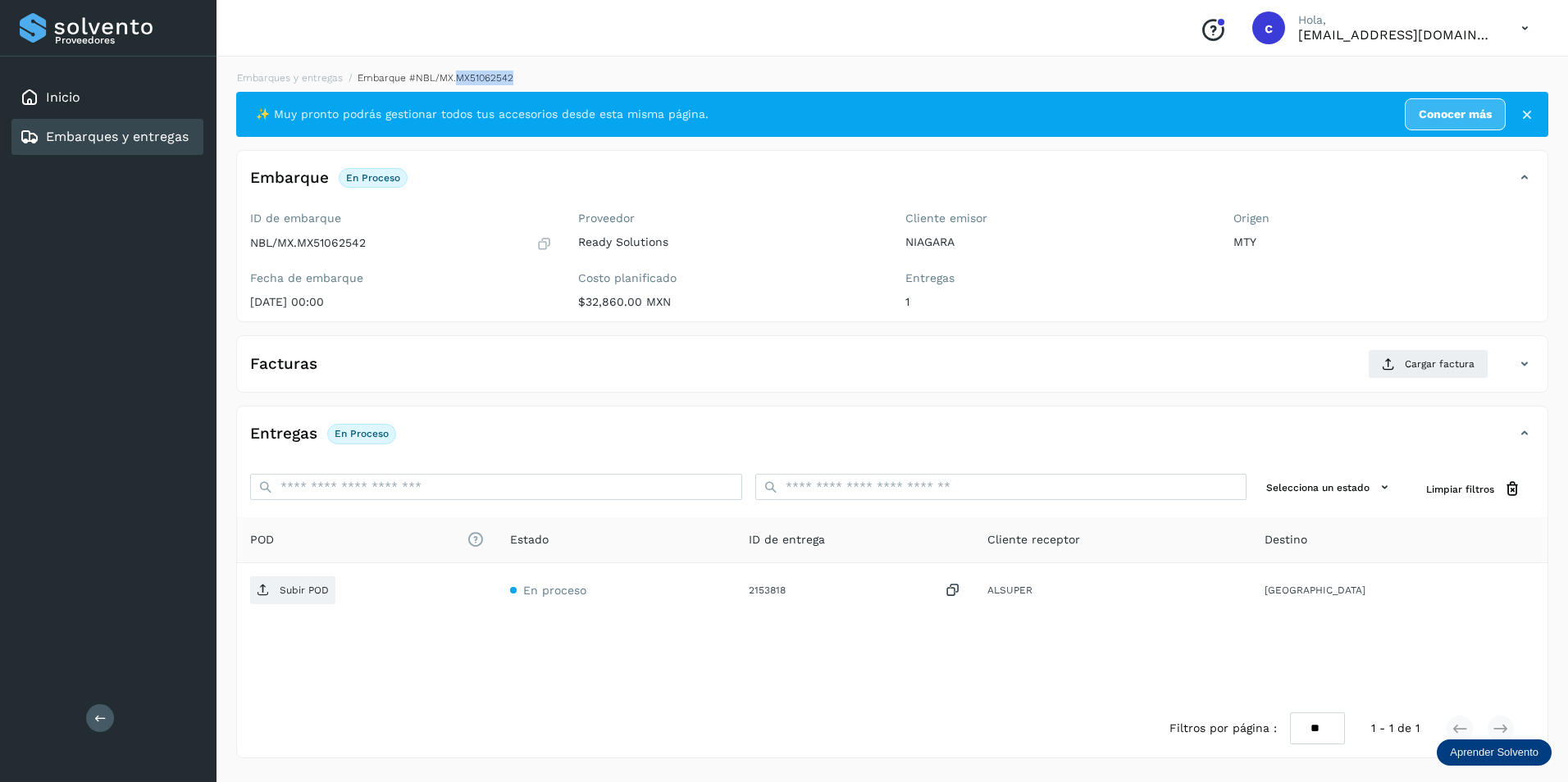 click on "Embarque #NBL/MX.MX51062542" at bounding box center (435, 78) 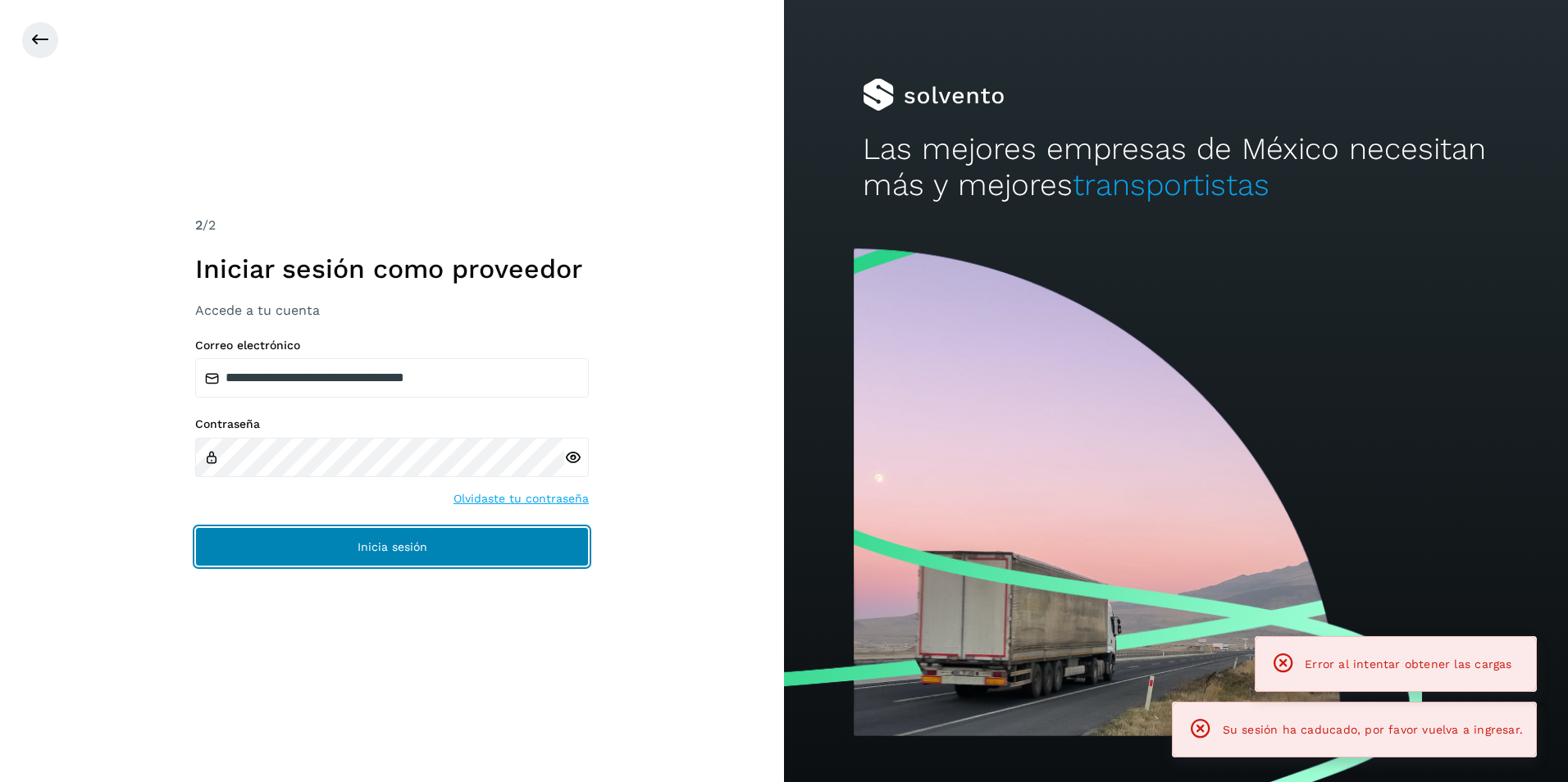 click on "Inicia sesión" at bounding box center (392, 547) 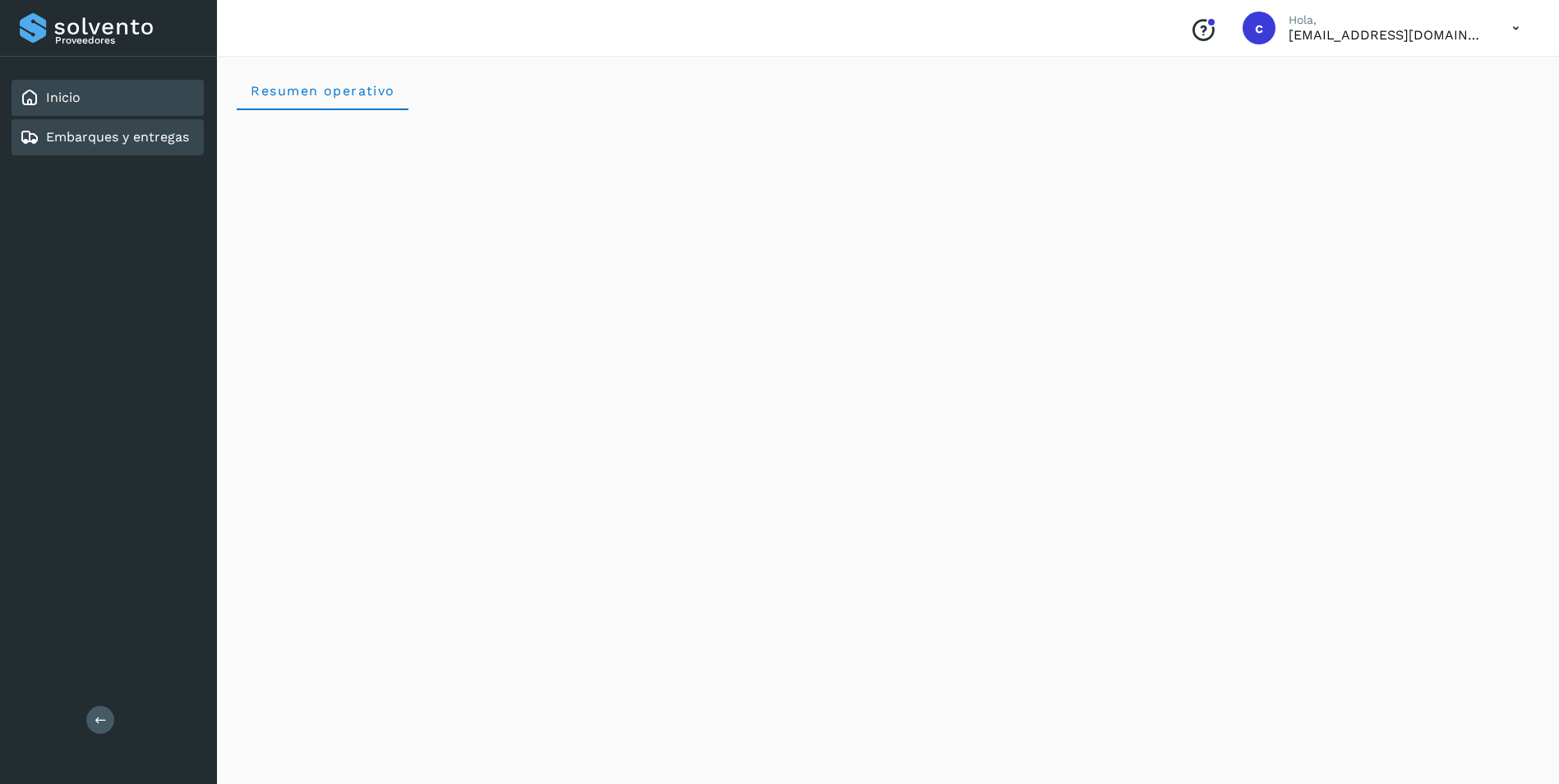 click on "Embarques y entregas" at bounding box center [118, 136] 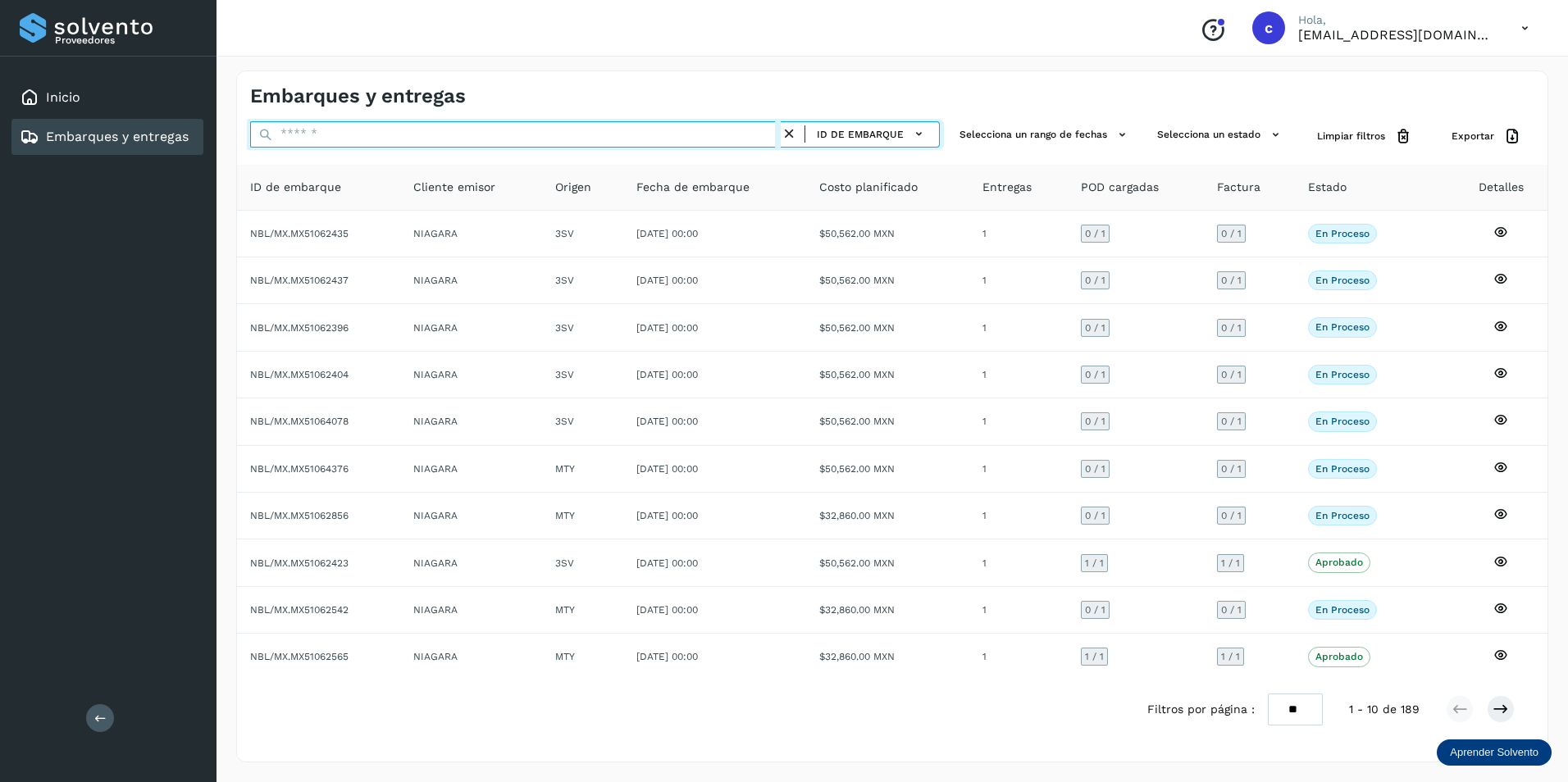 click at bounding box center [515, 134] 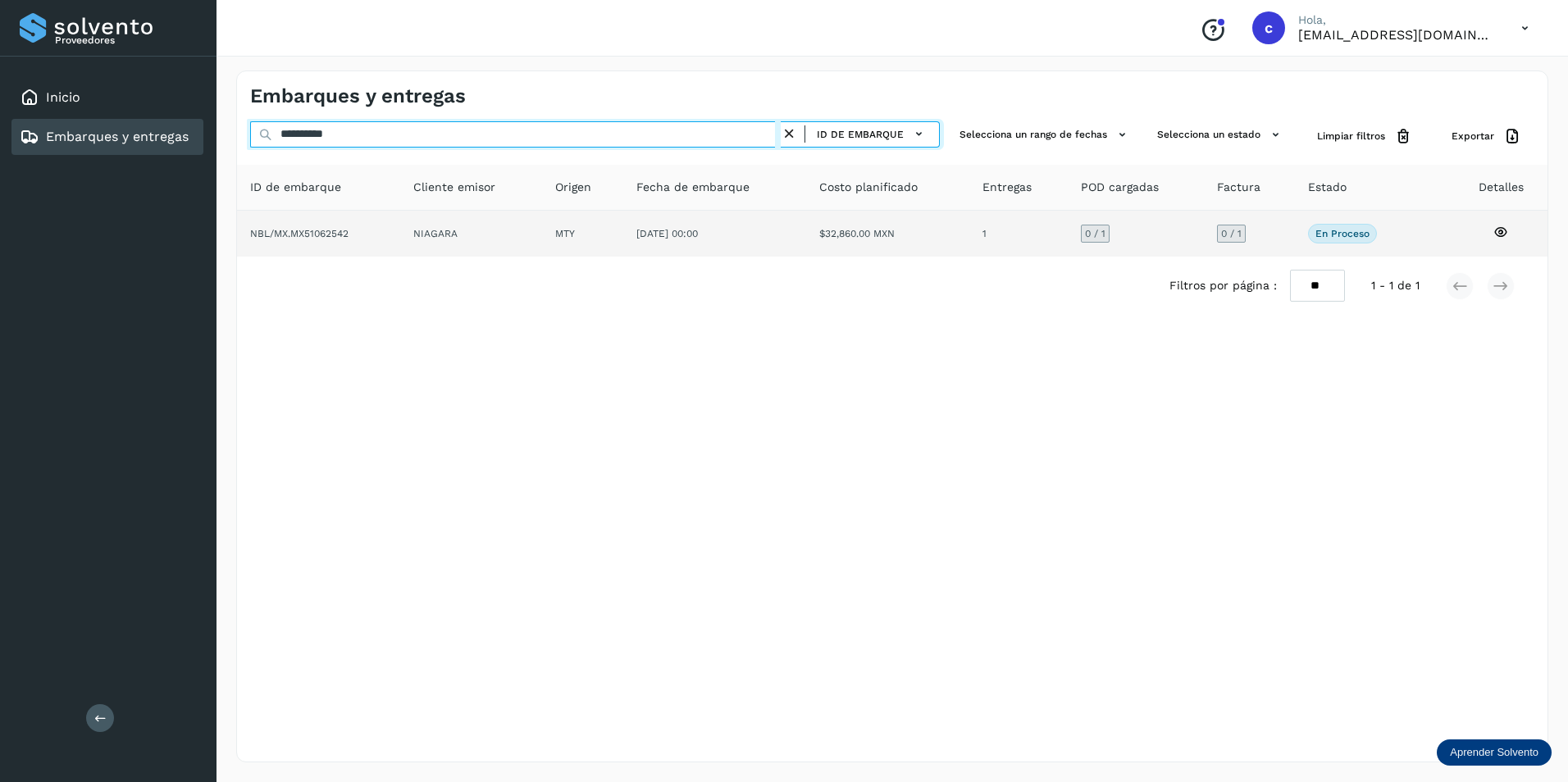 type on "**********" 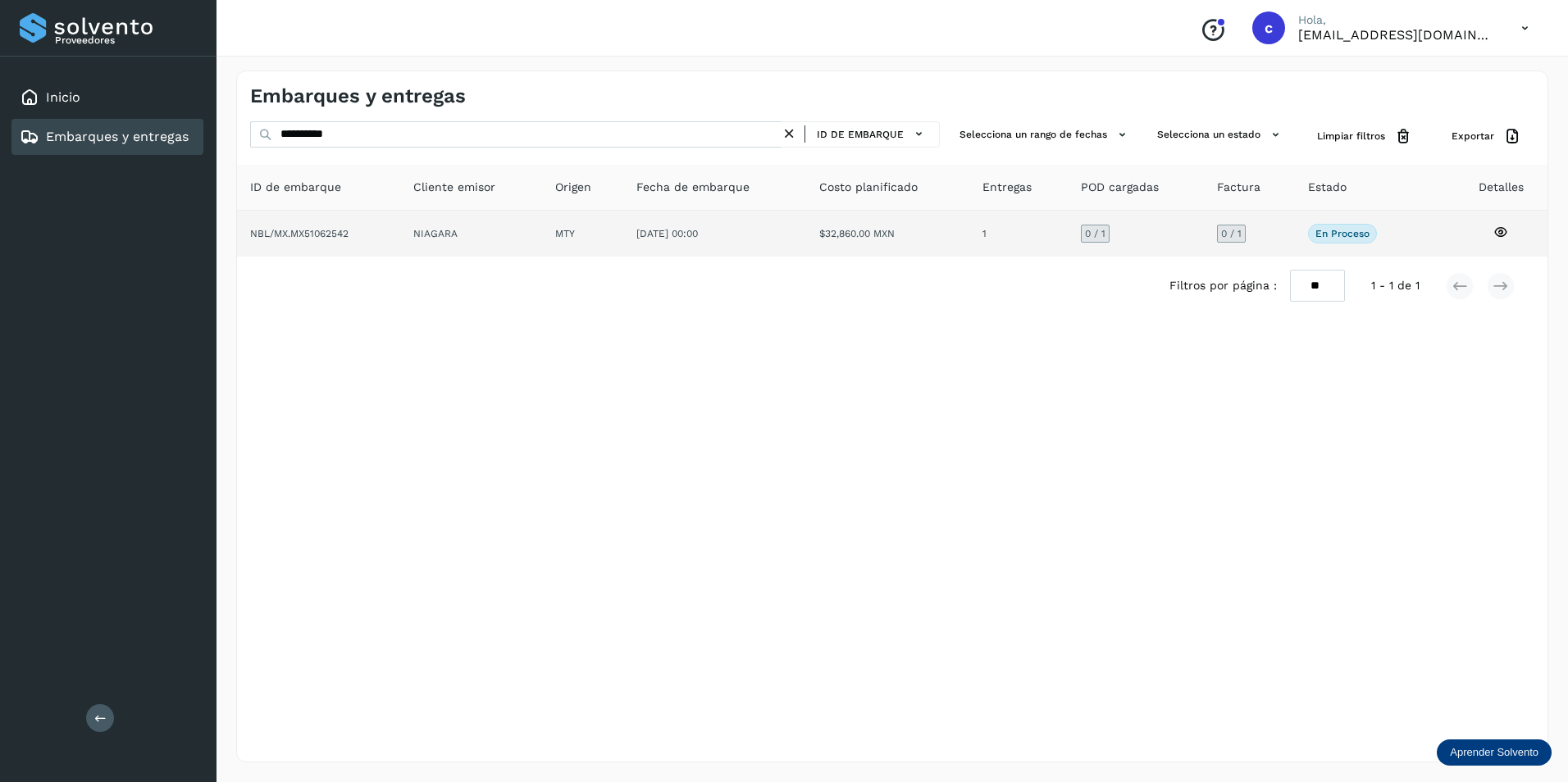 click 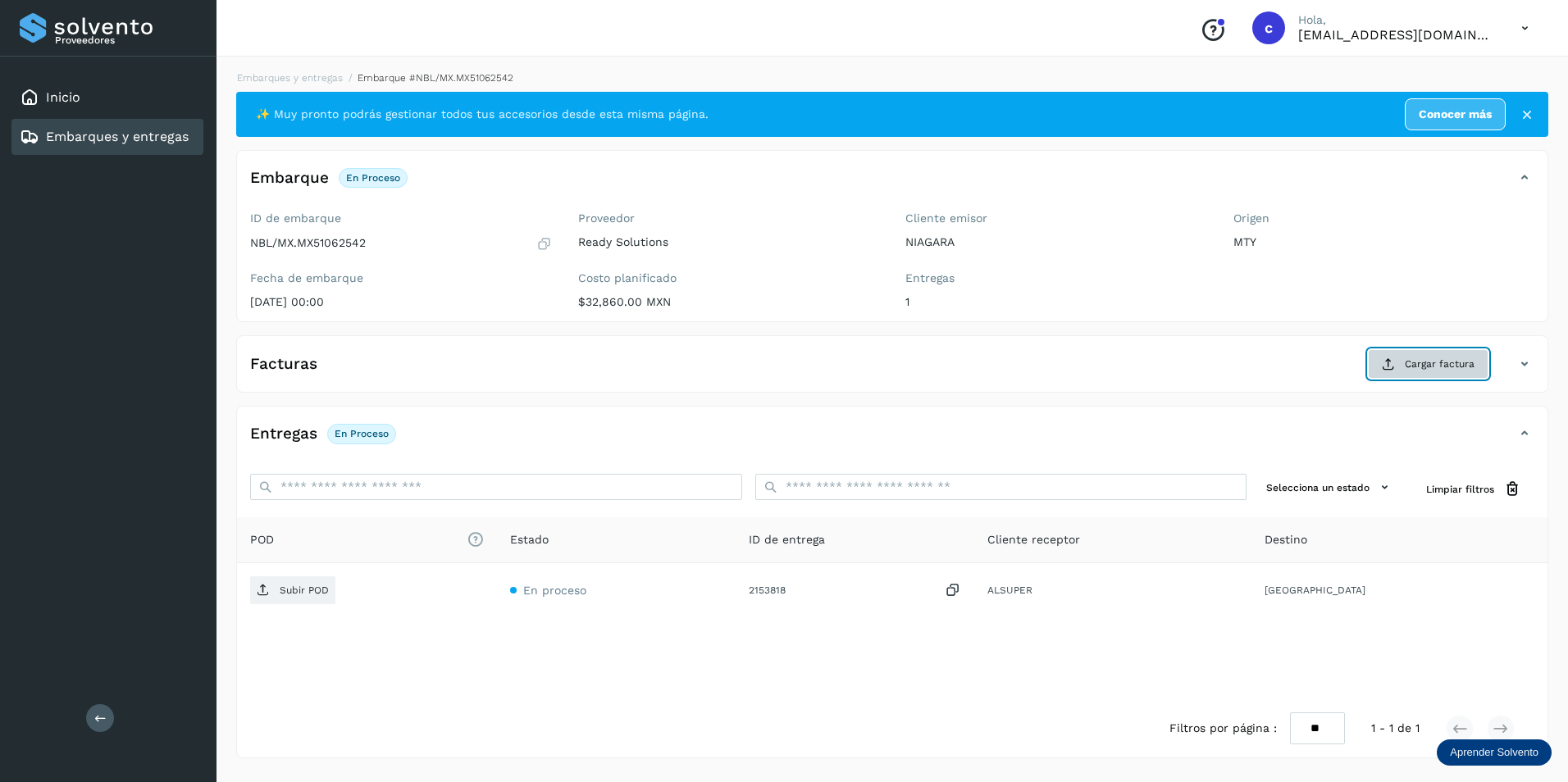 click at bounding box center [1388, 364] 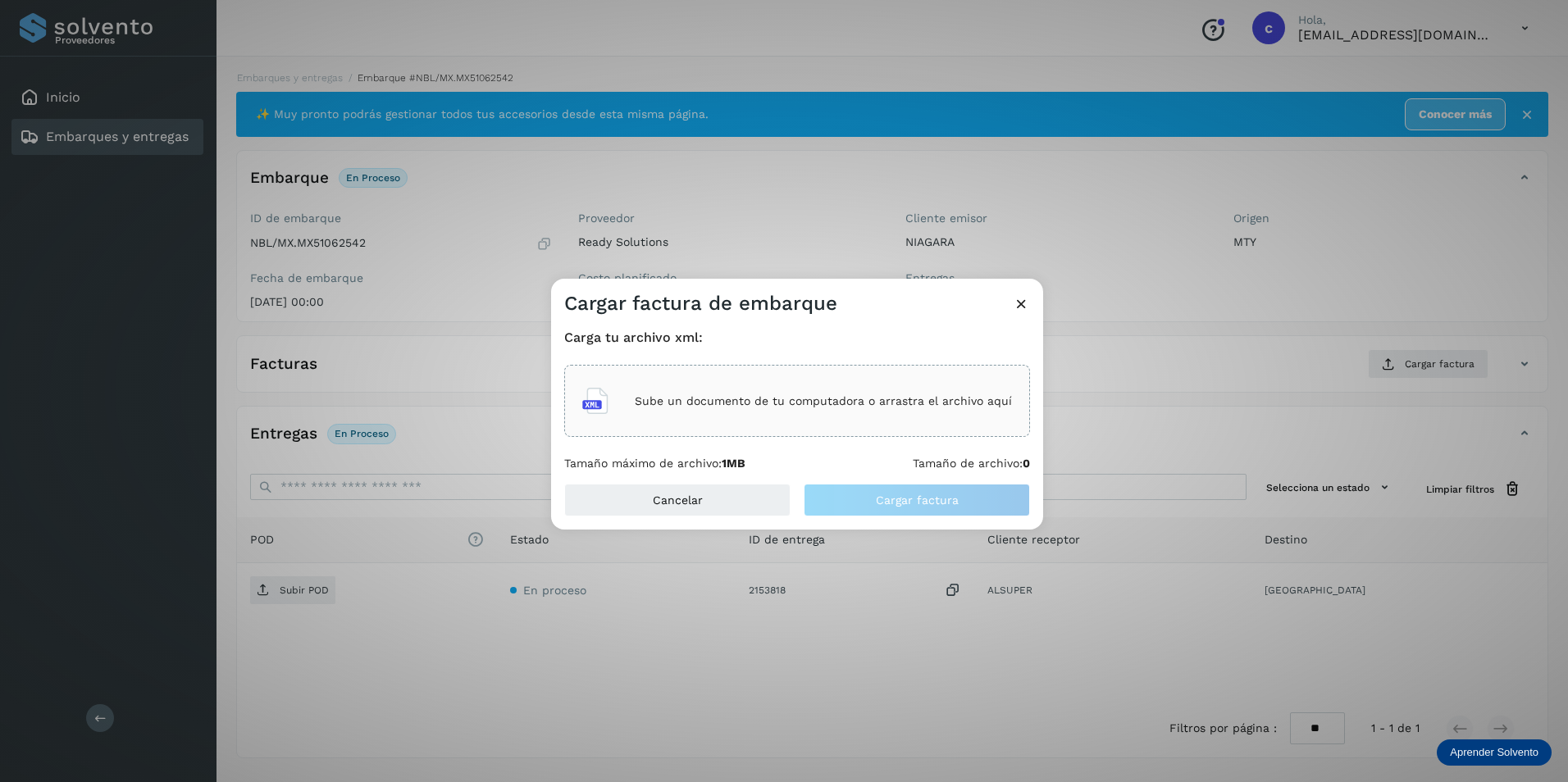 click on "Sube un documento de tu computadora o arrastra el archivo aquí" at bounding box center (823, 401) 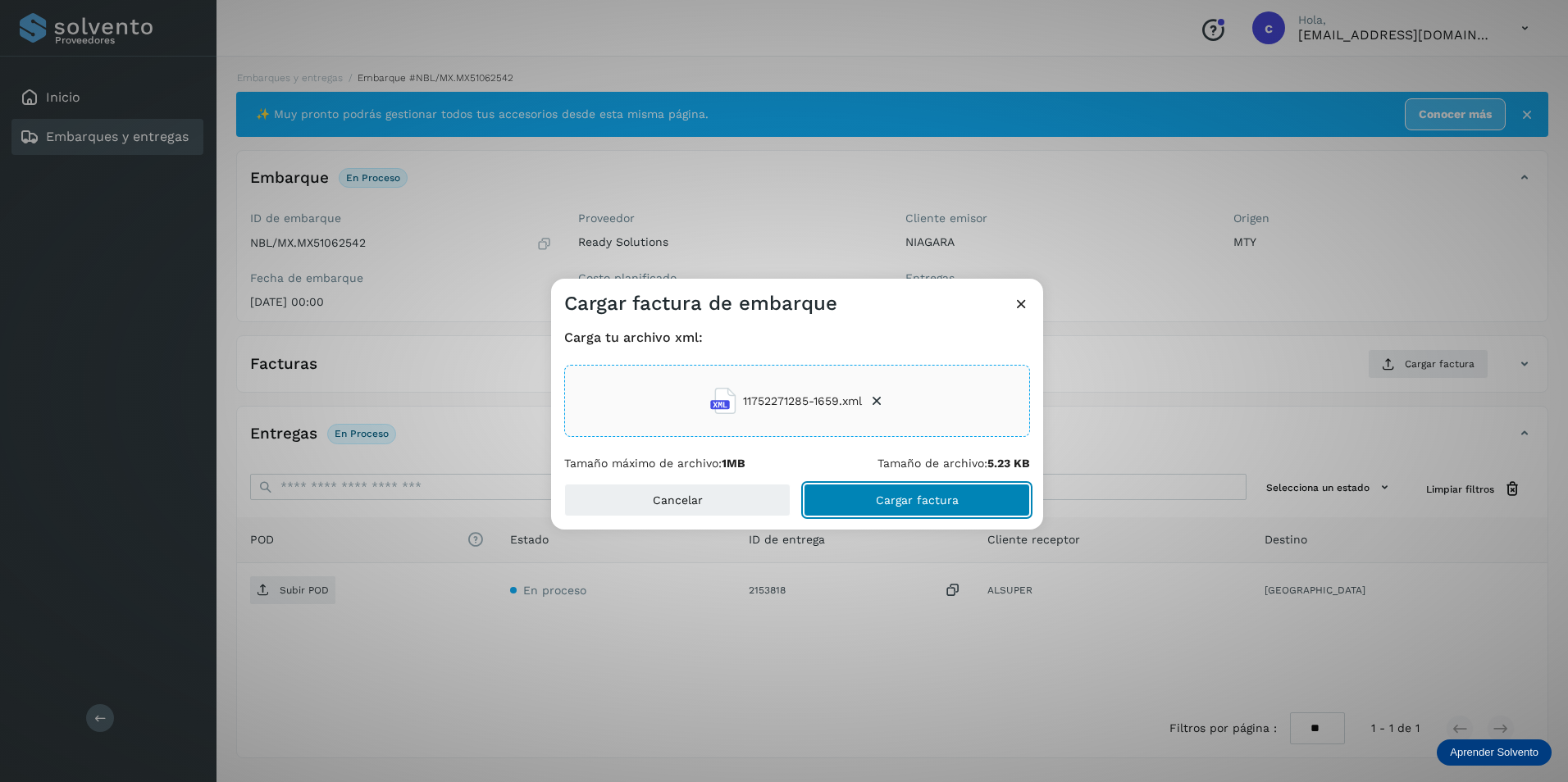click on "Cargar factura" 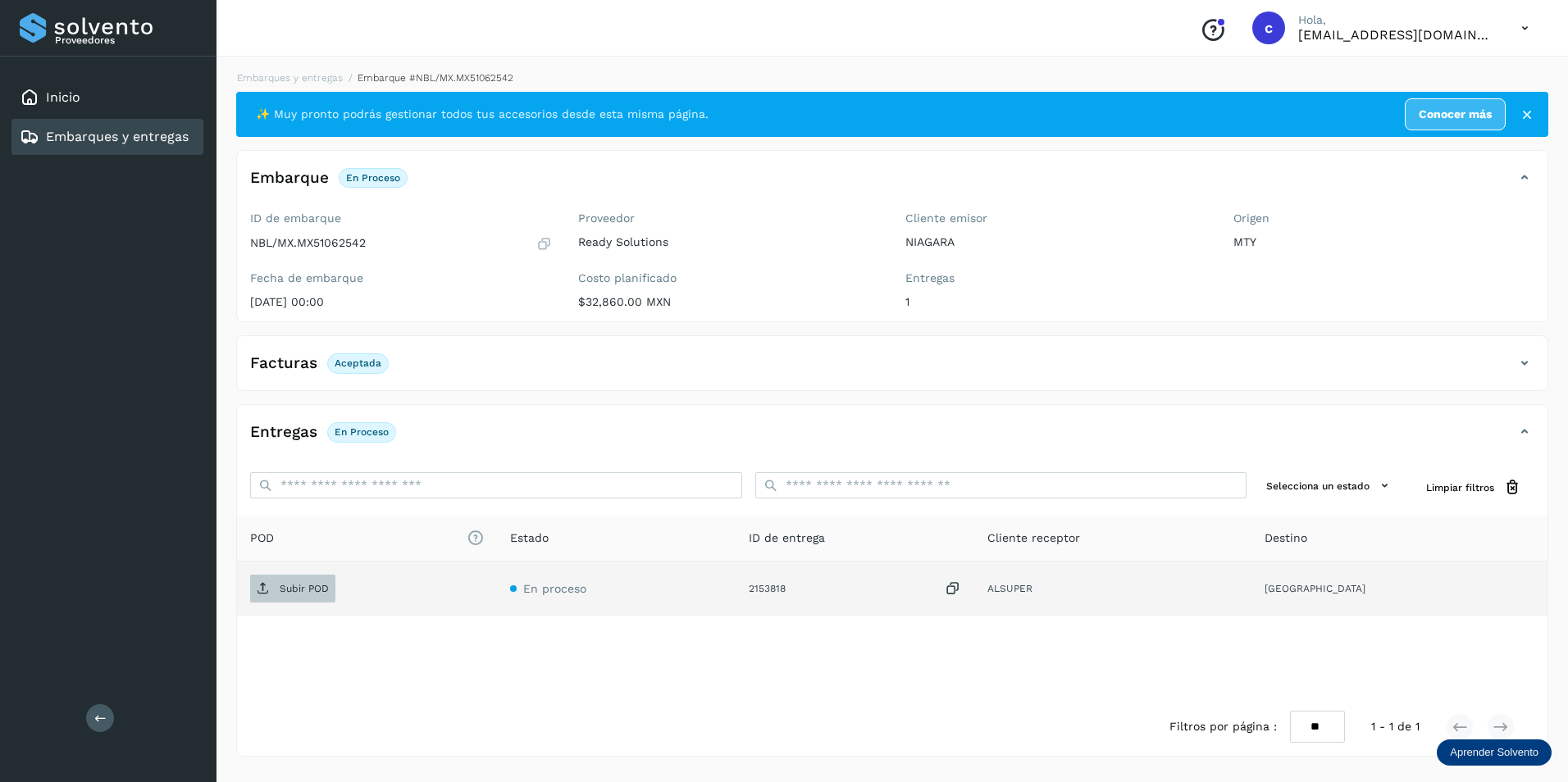 click on "Subir POD" at bounding box center (293, 589) 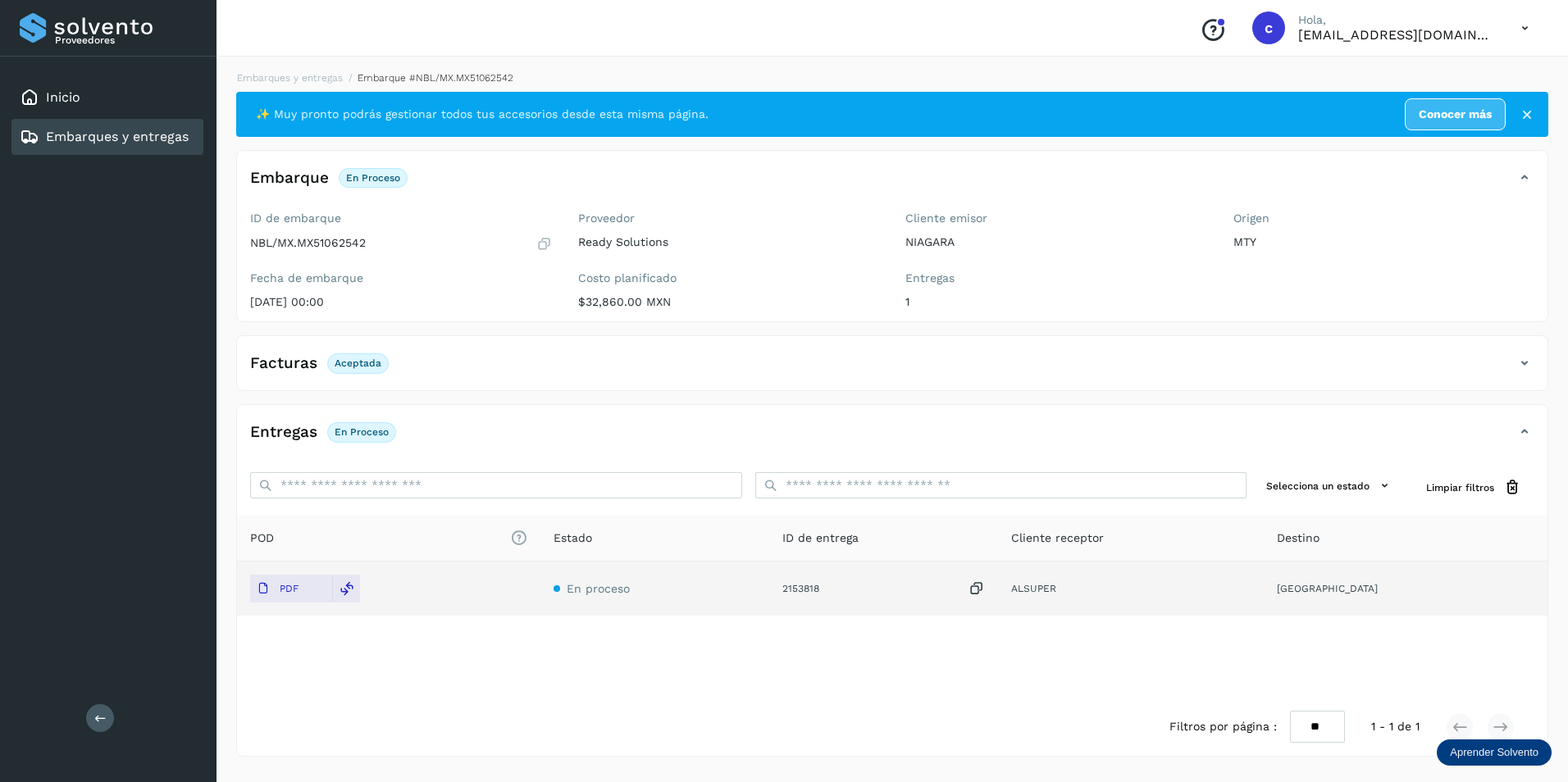 click on "Embarques y entregas" at bounding box center [117, 136] 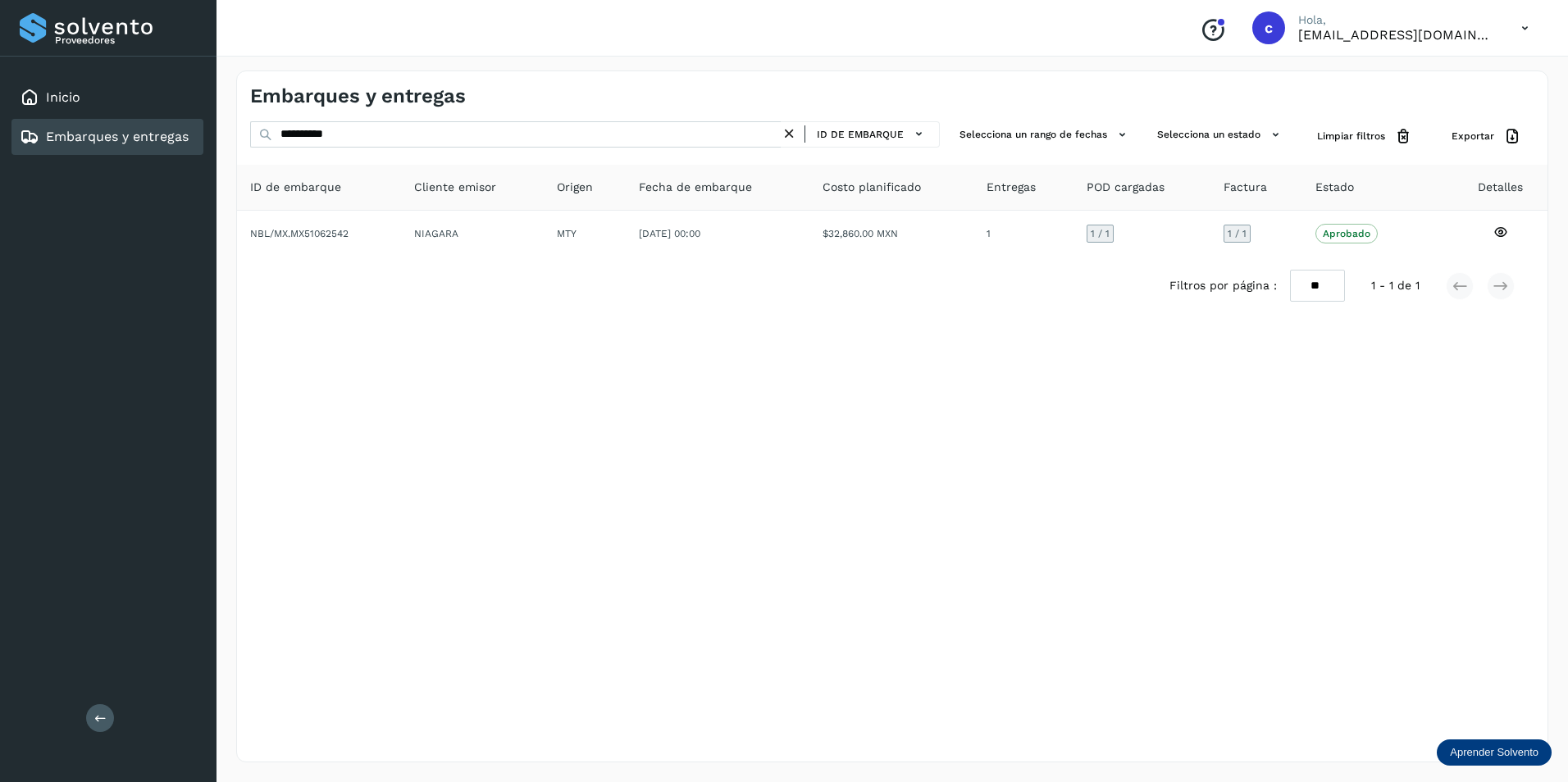 click on "Embarques y entregas" at bounding box center [117, 136] 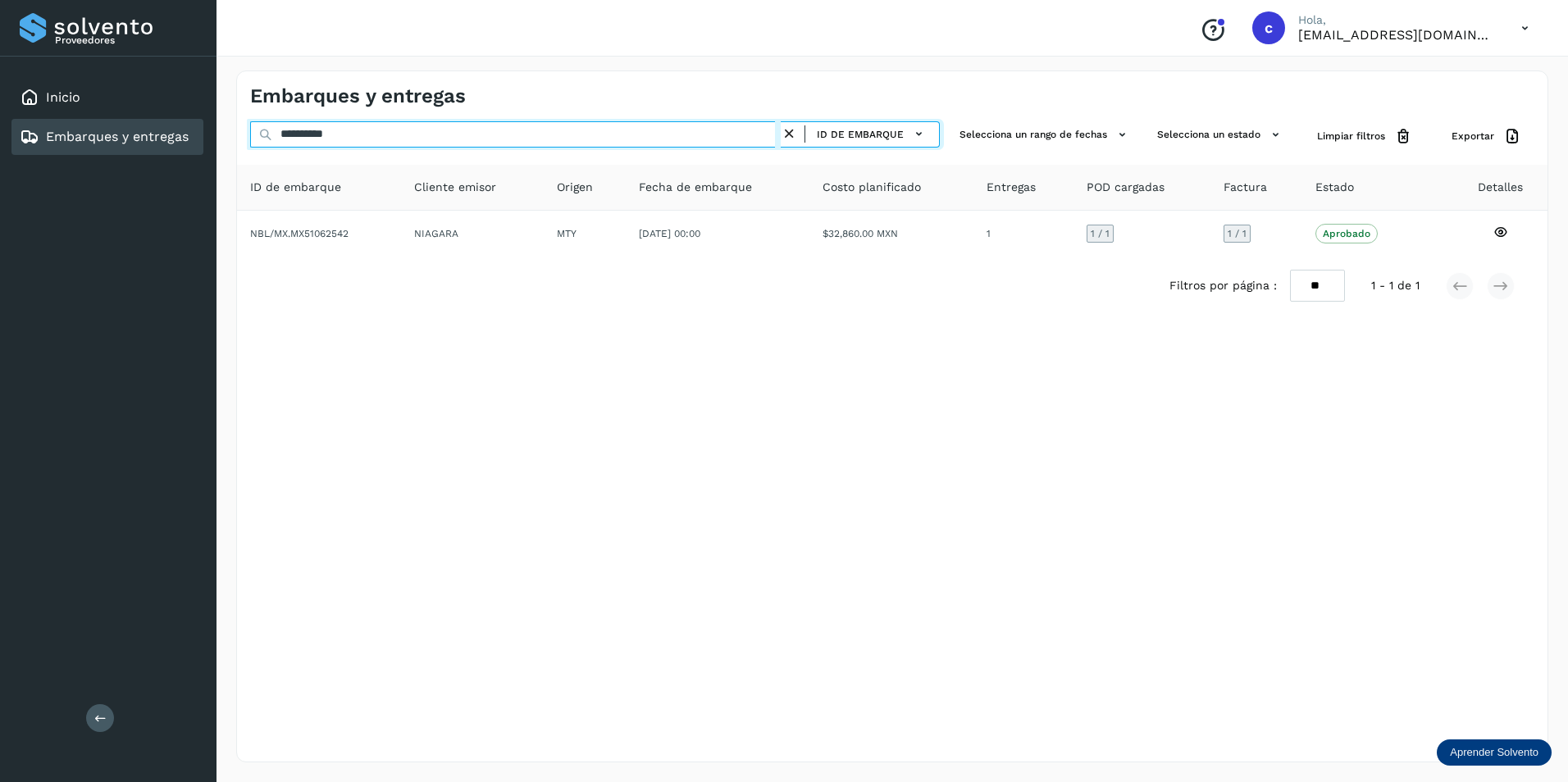 drag, startPoint x: 439, startPoint y: 135, endPoint x: 217, endPoint y: 143, distance: 222.1441 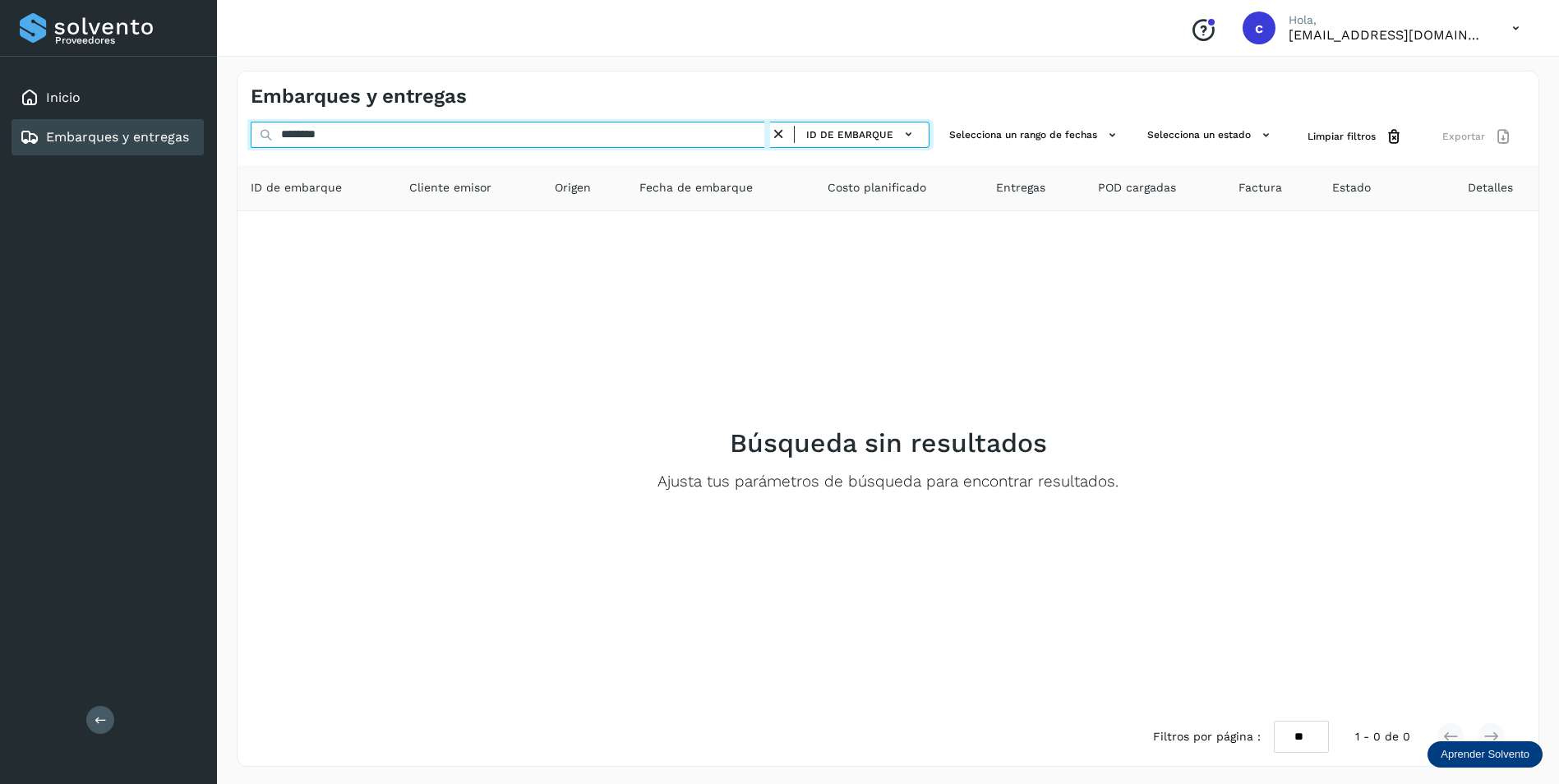 drag, startPoint x: 627, startPoint y: 136, endPoint x: 195, endPoint y: 136, distance: 432 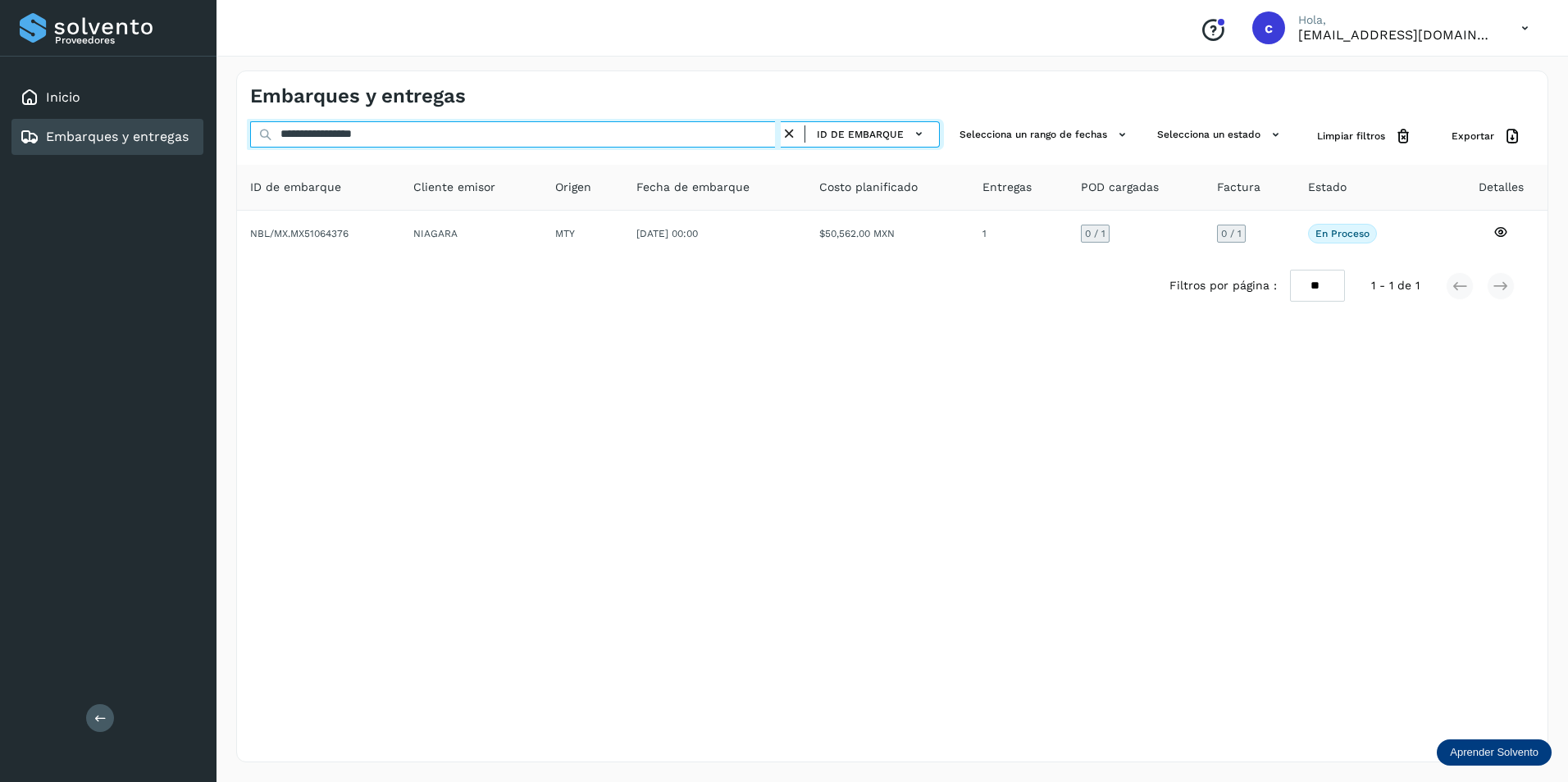 type on "**********" 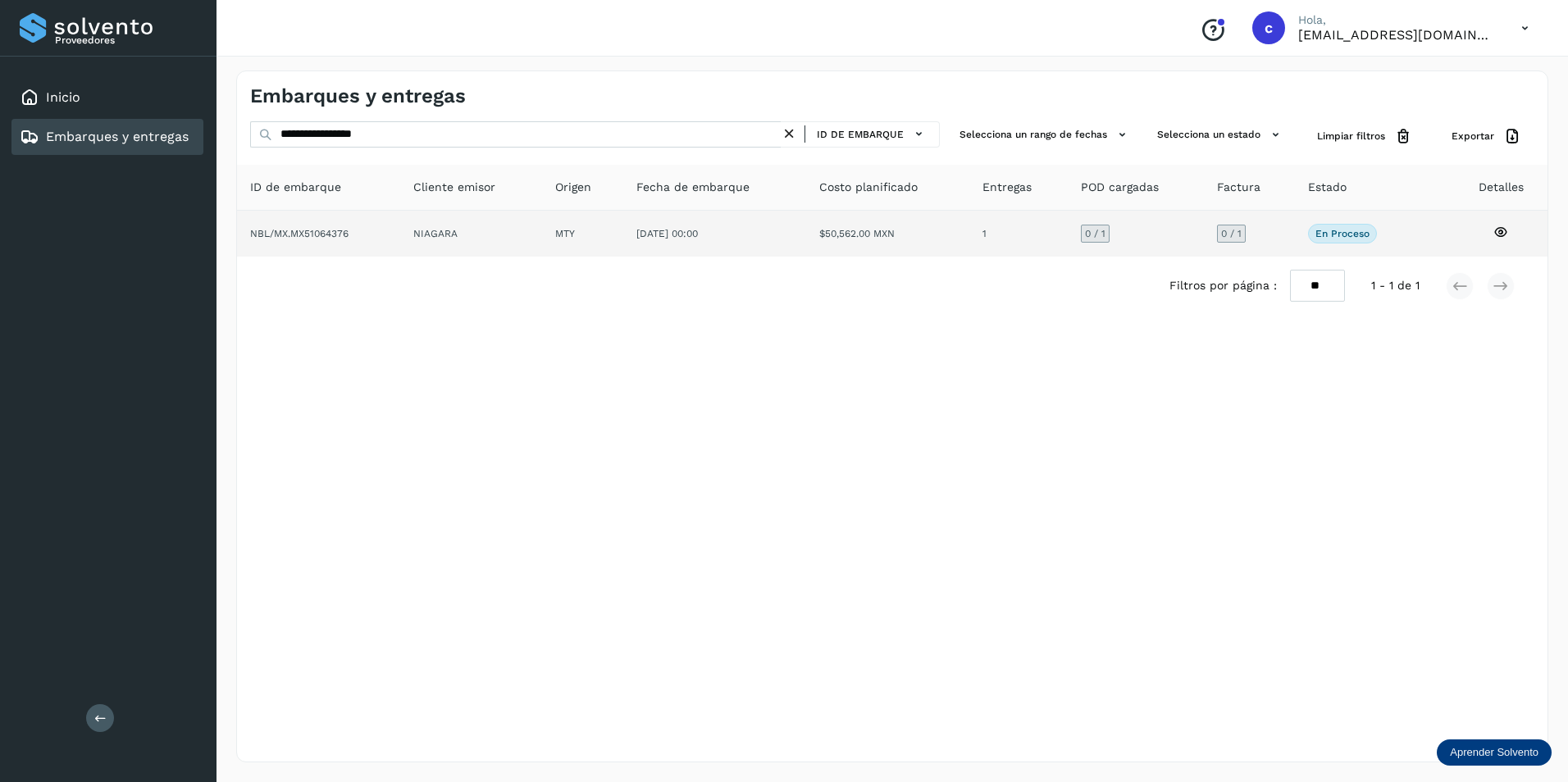 click 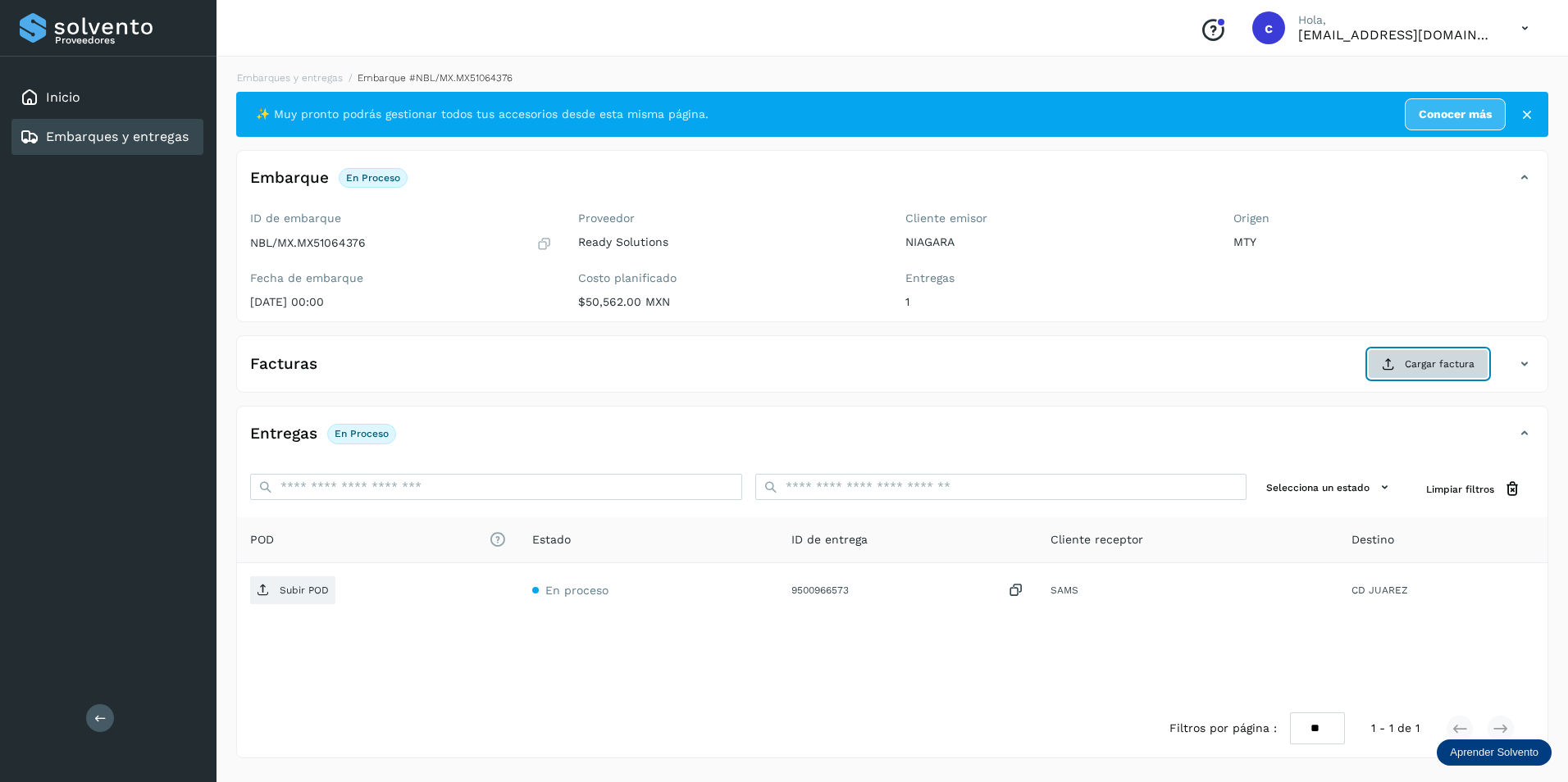 click on "Cargar factura" 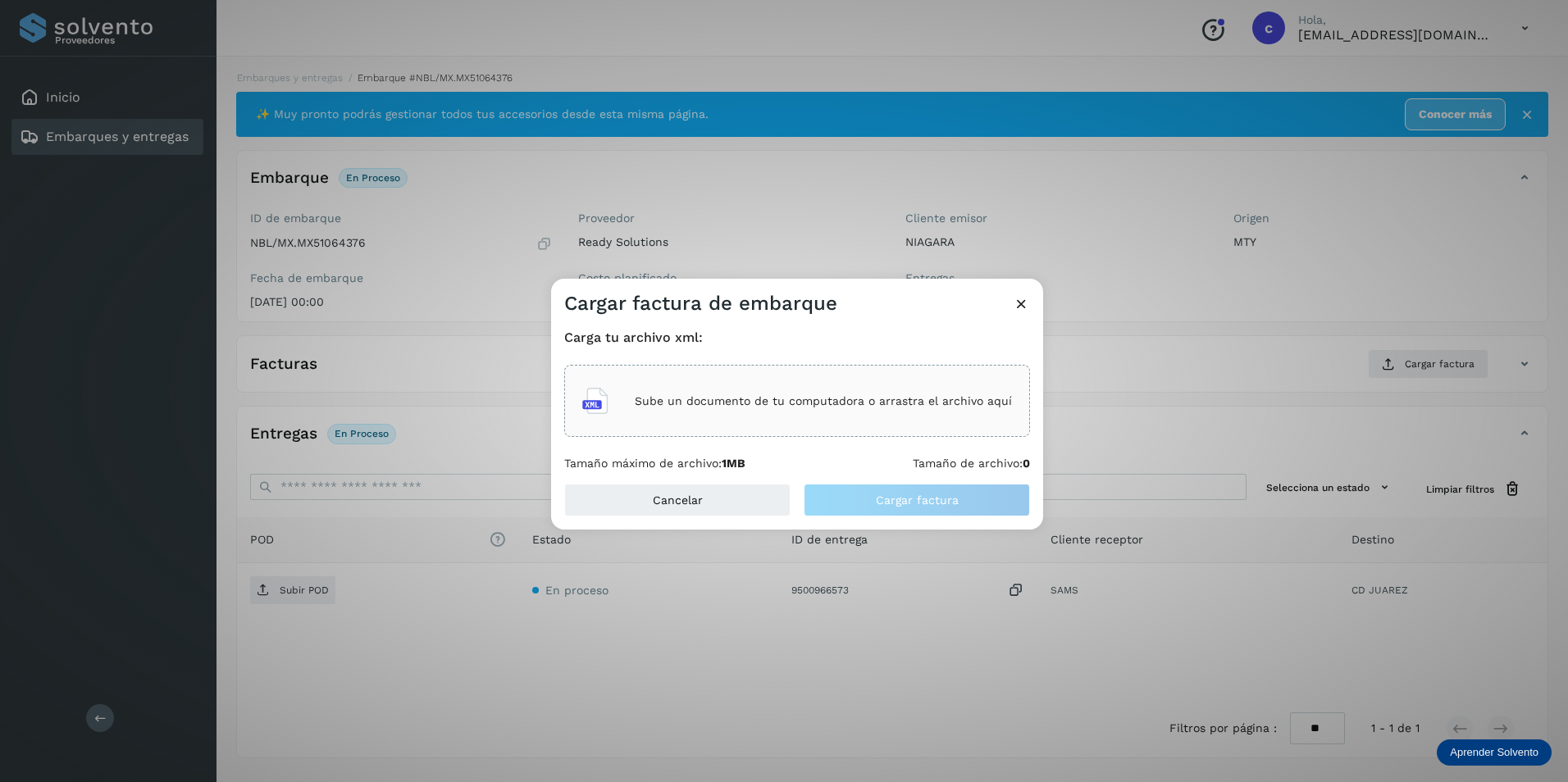 click on "Sube un documento de tu computadora o arrastra el archivo aquí" at bounding box center (823, 401) 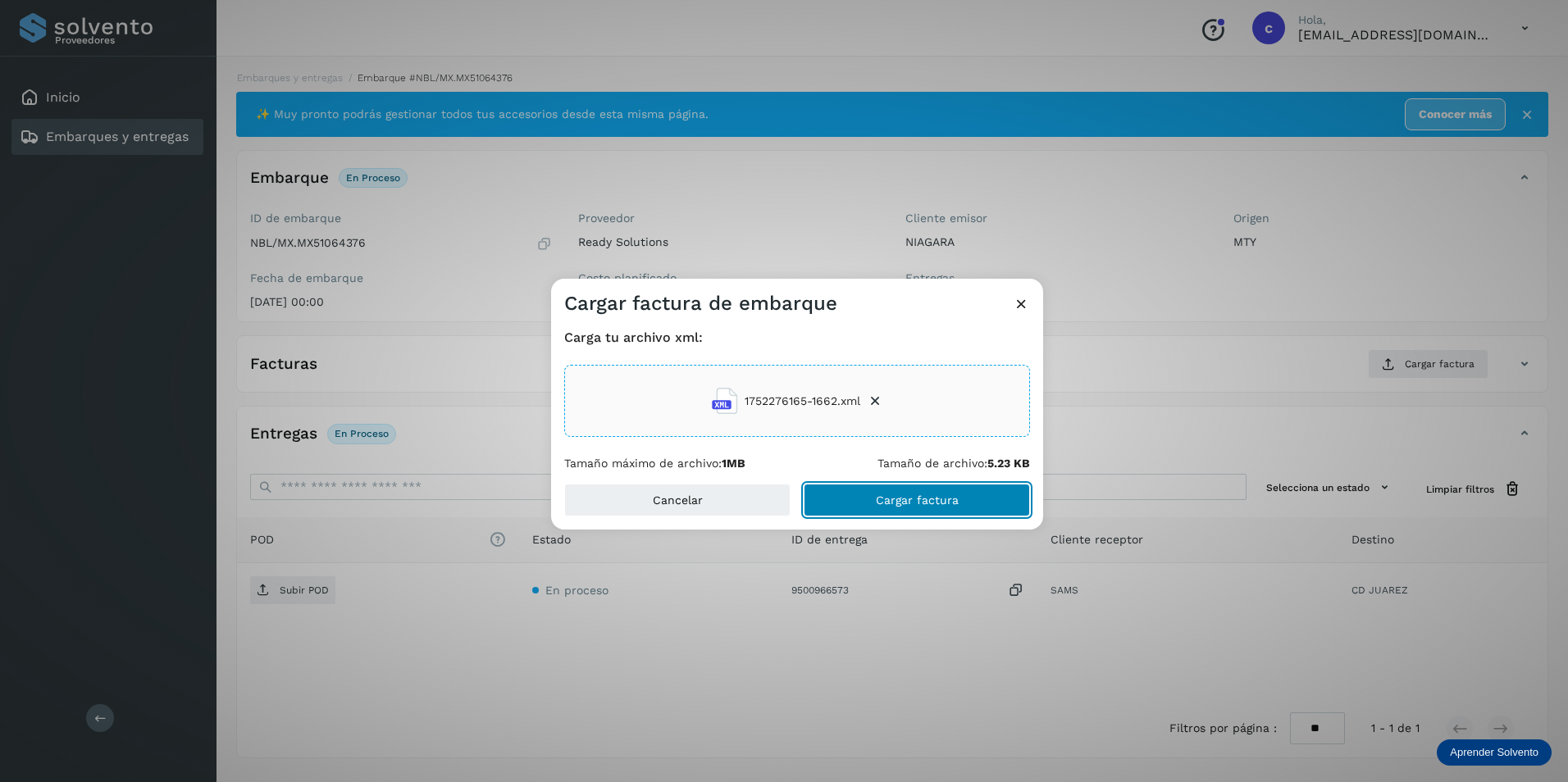 click on "Cargar factura" 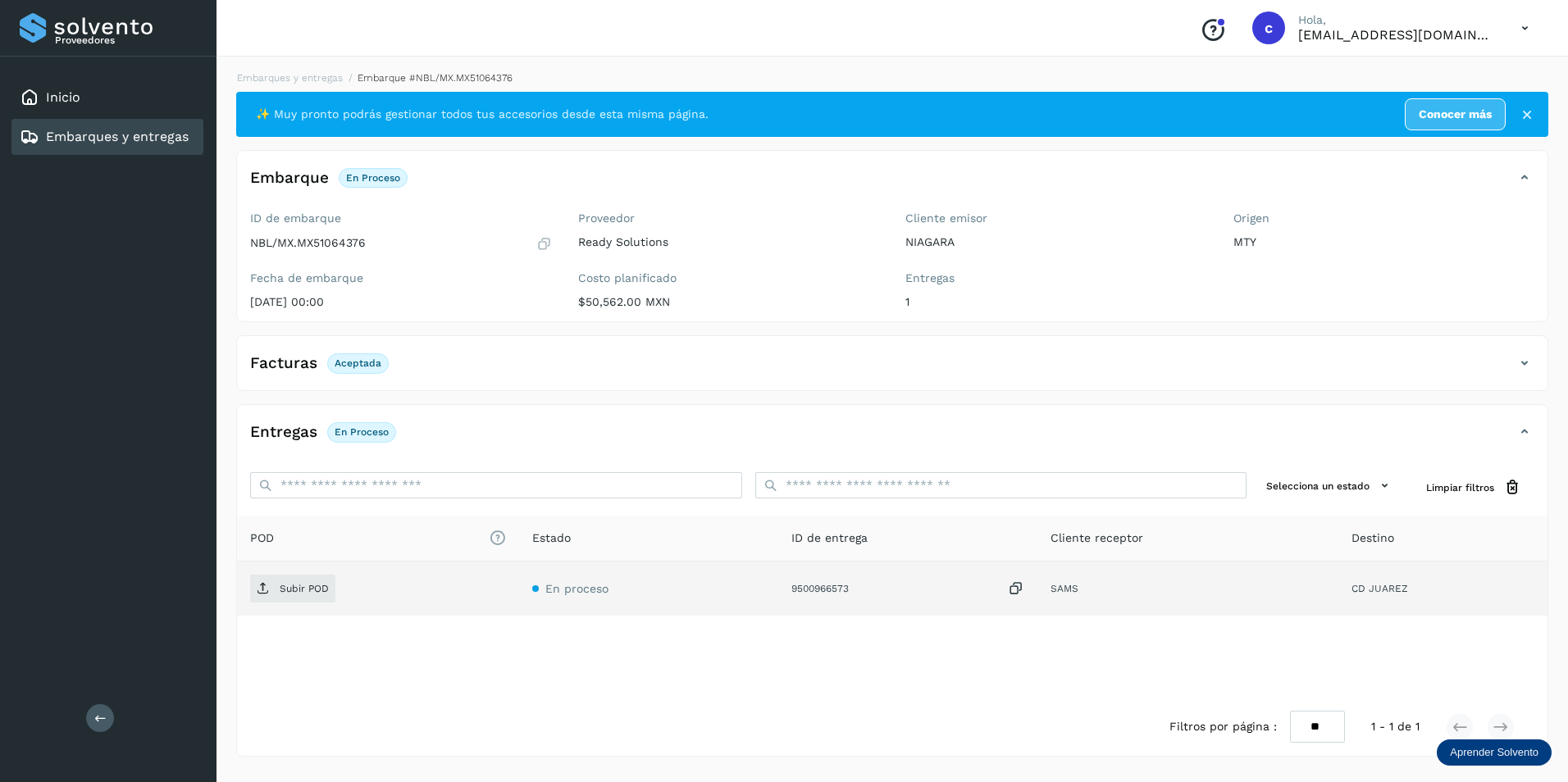 click on "Subir POD" 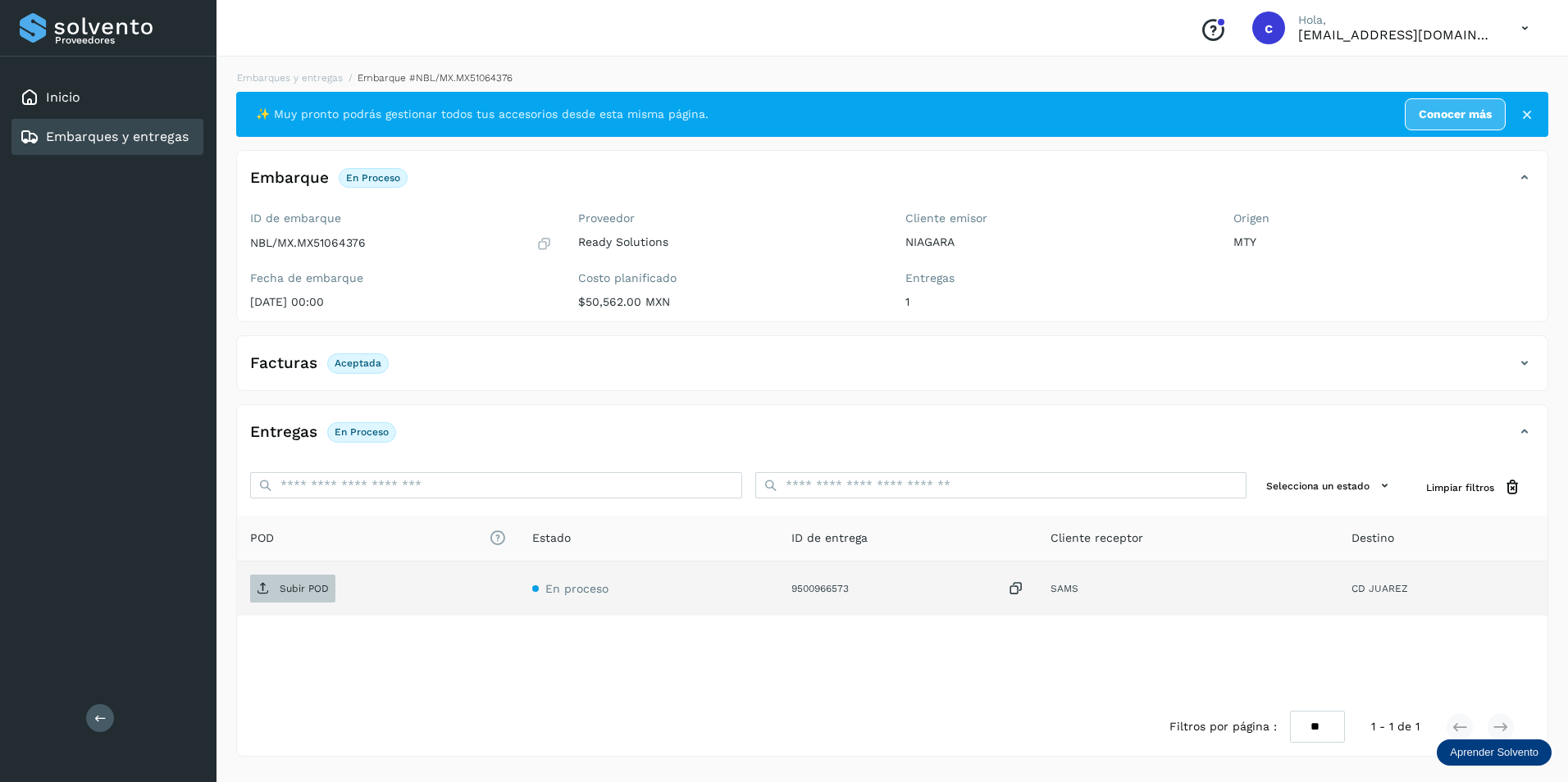 click on "Subir POD" at bounding box center (293, 589) 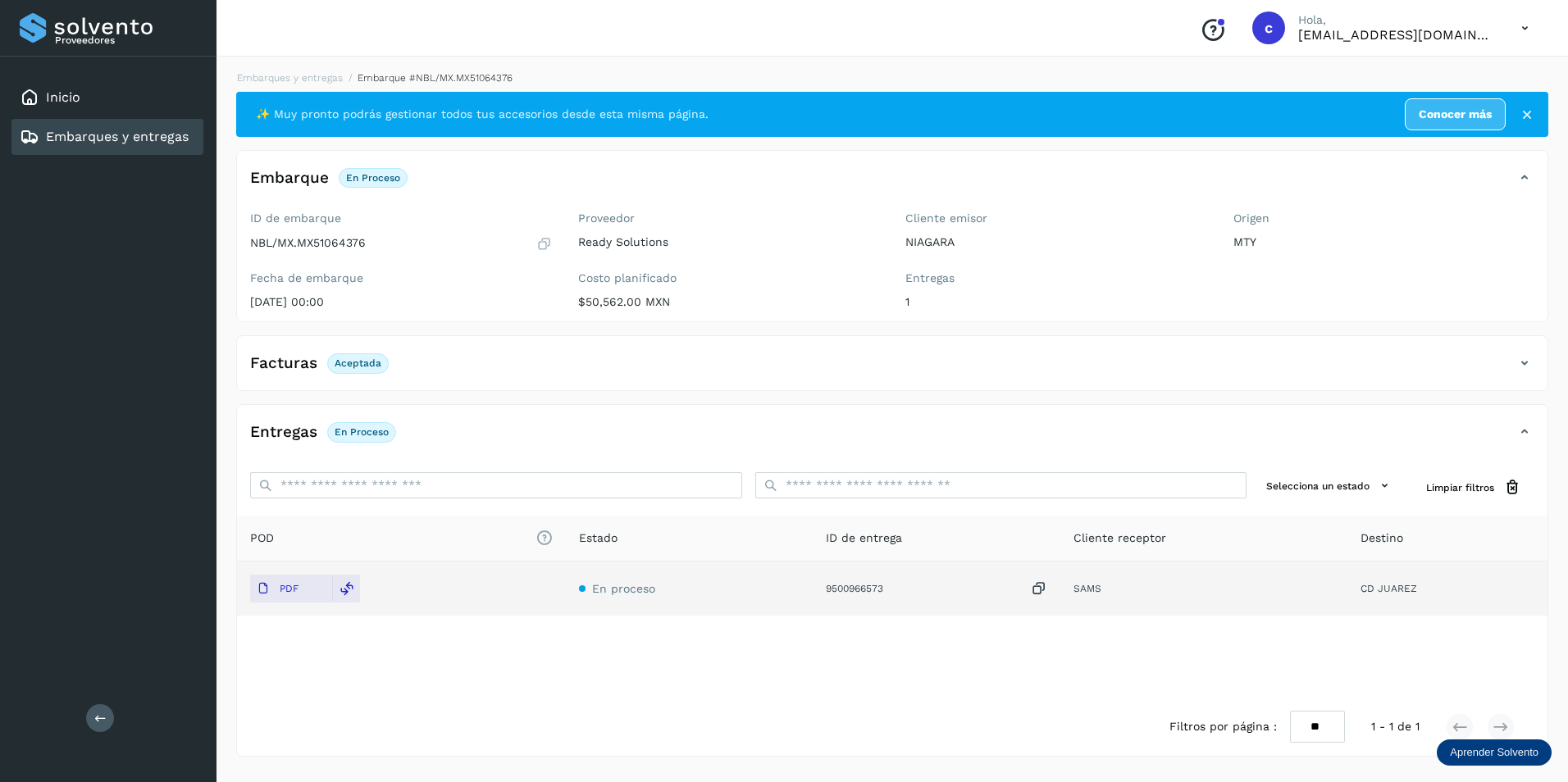 click on "Embarques y entregas" at bounding box center [117, 136] 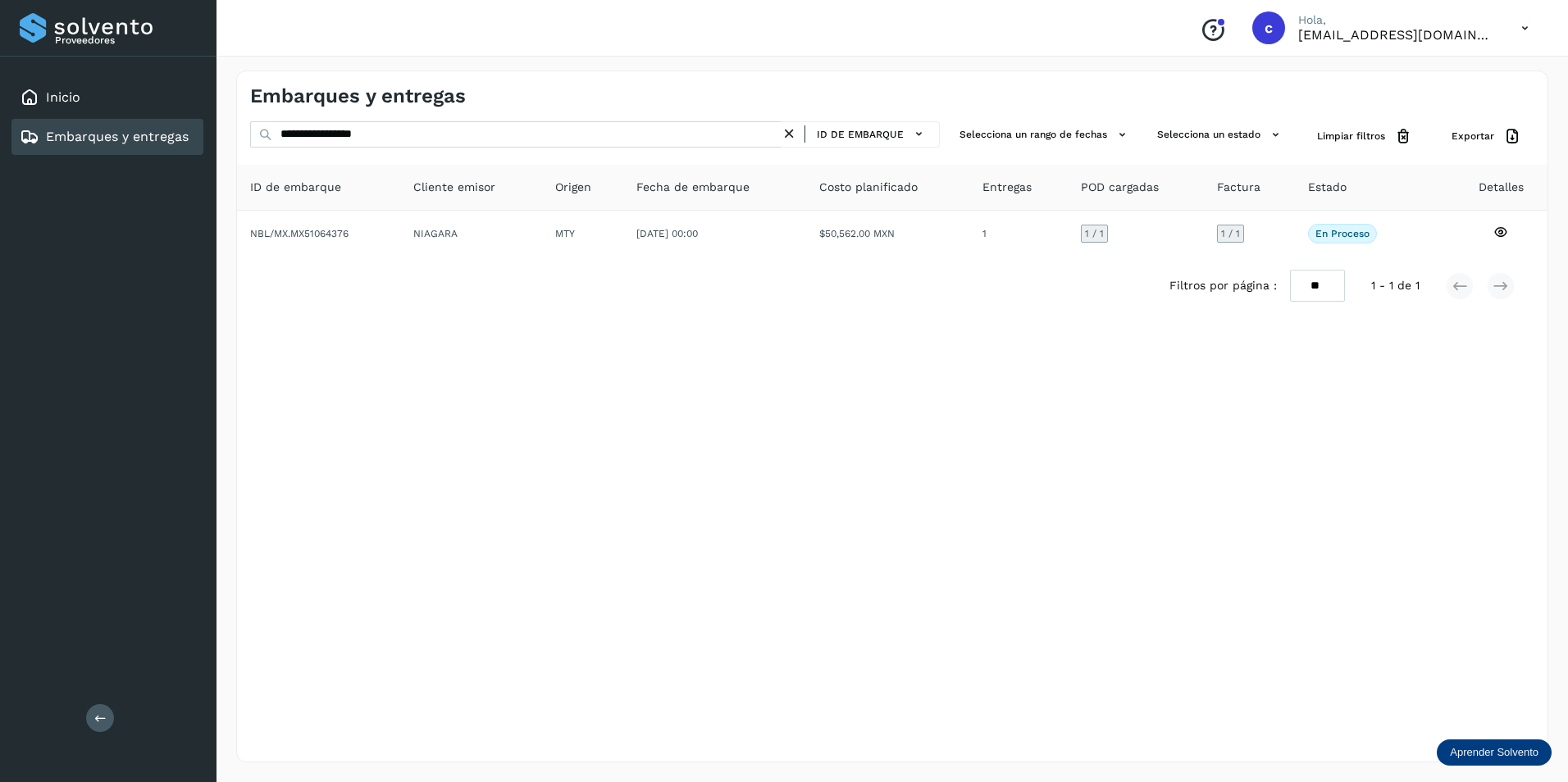 click on "Embarques y entregas" at bounding box center (117, 136) 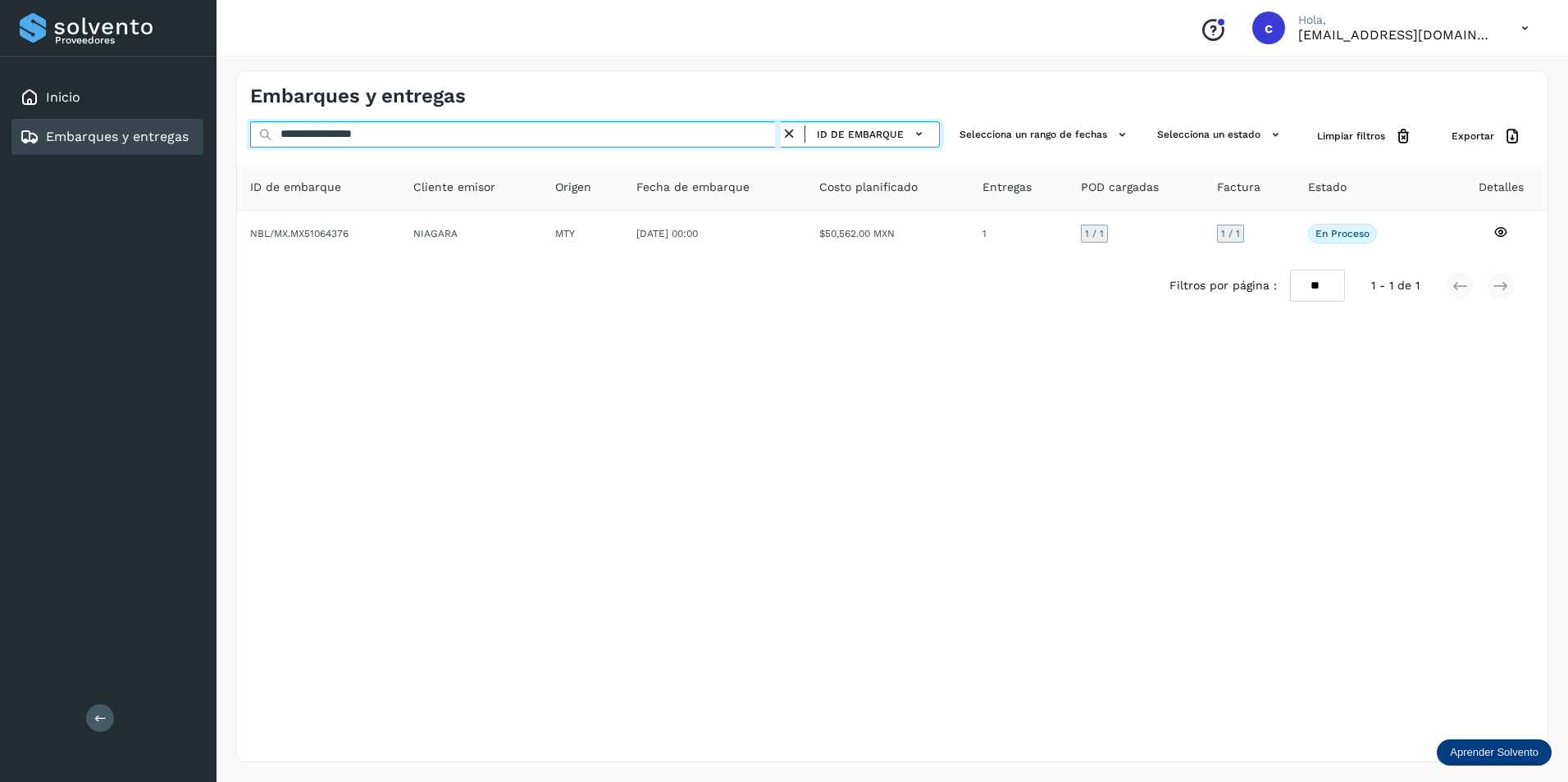 drag, startPoint x: 424, startPoint y: 130, endPoint x: 212, endPoint y: 115, distance: 212.53 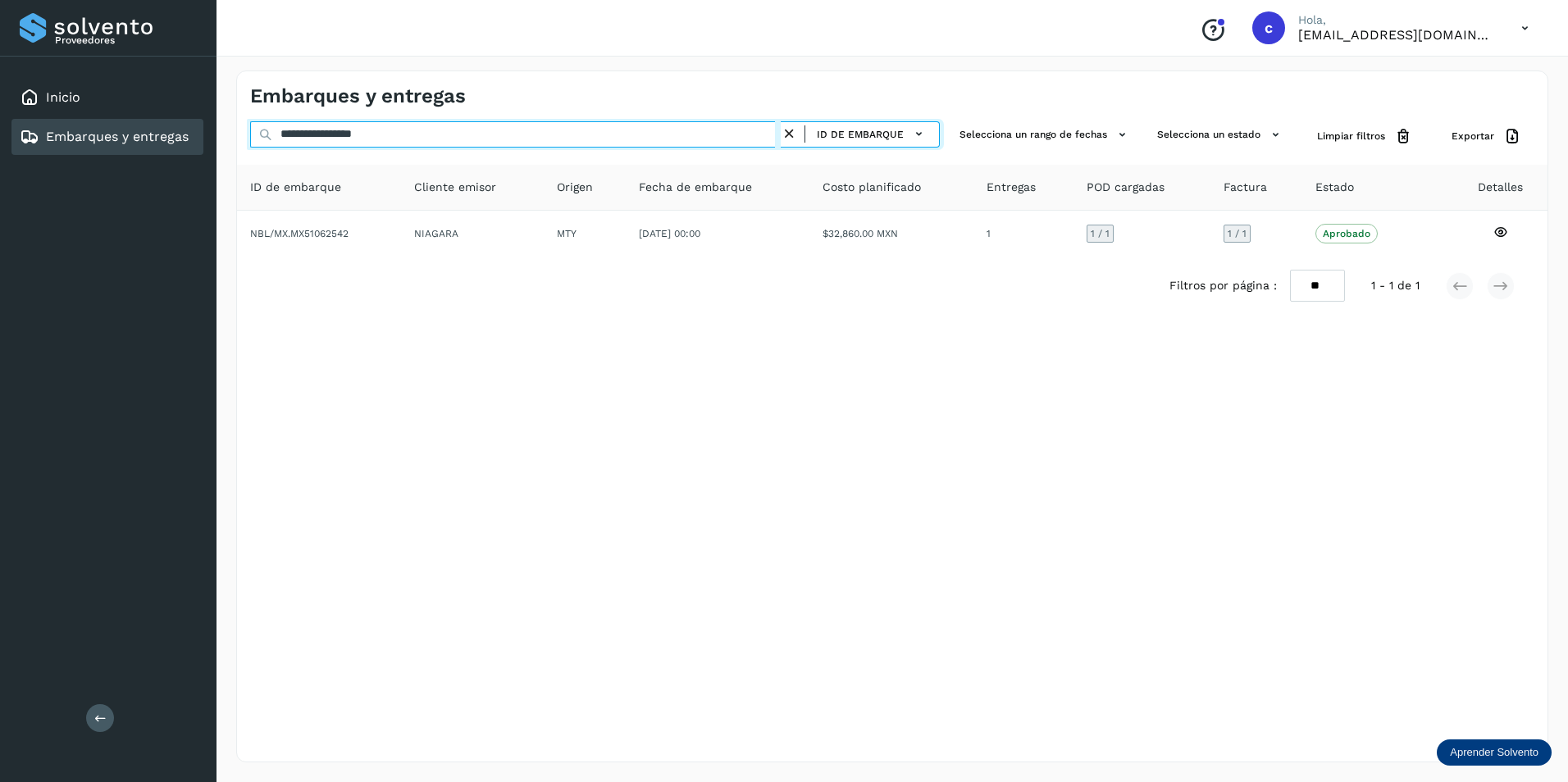 drag, startPoint x: 337, startPoint y: 135, endPoint x: 224, endPoint y: 135, distance: 113 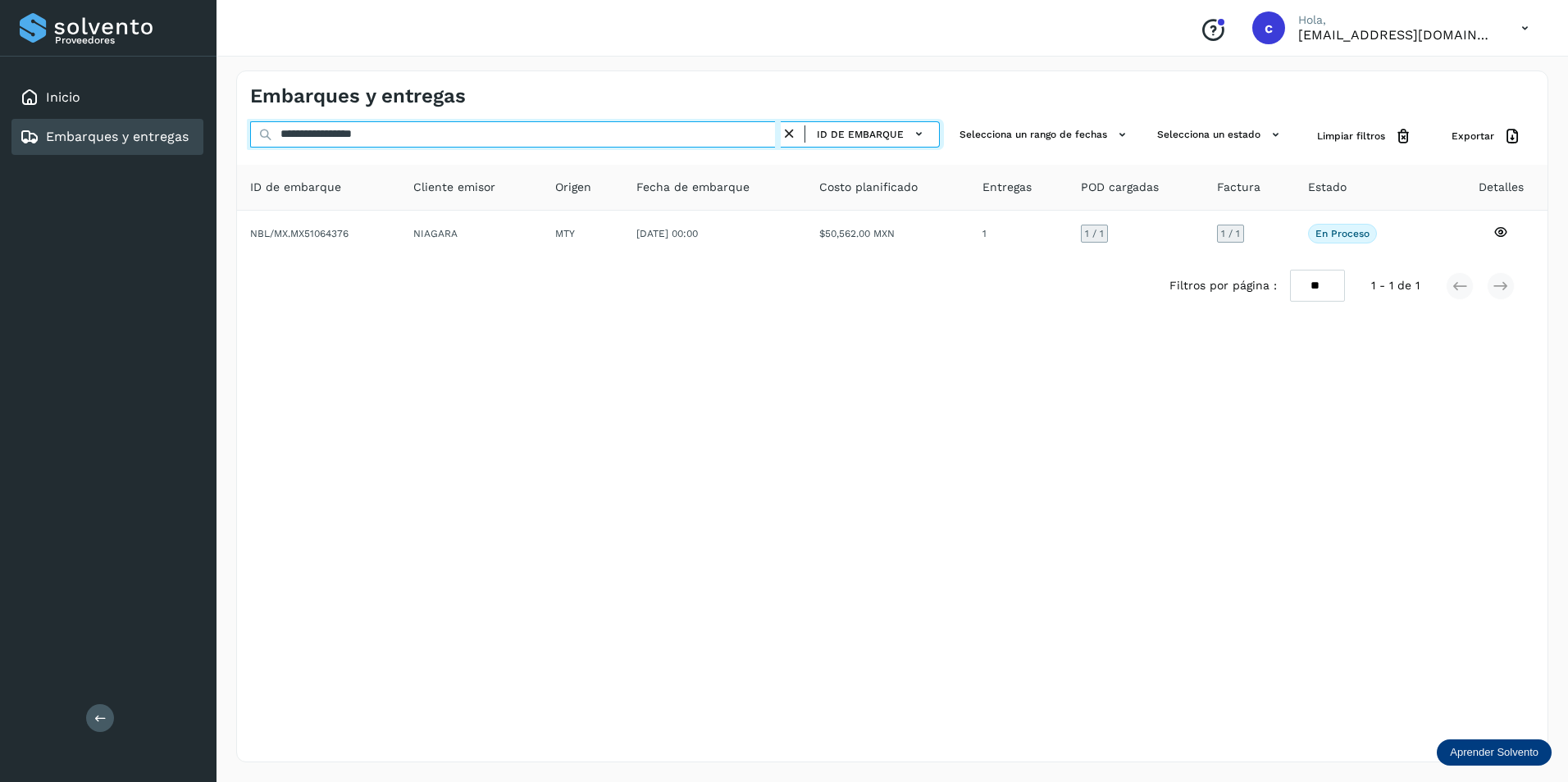 type on "**********" 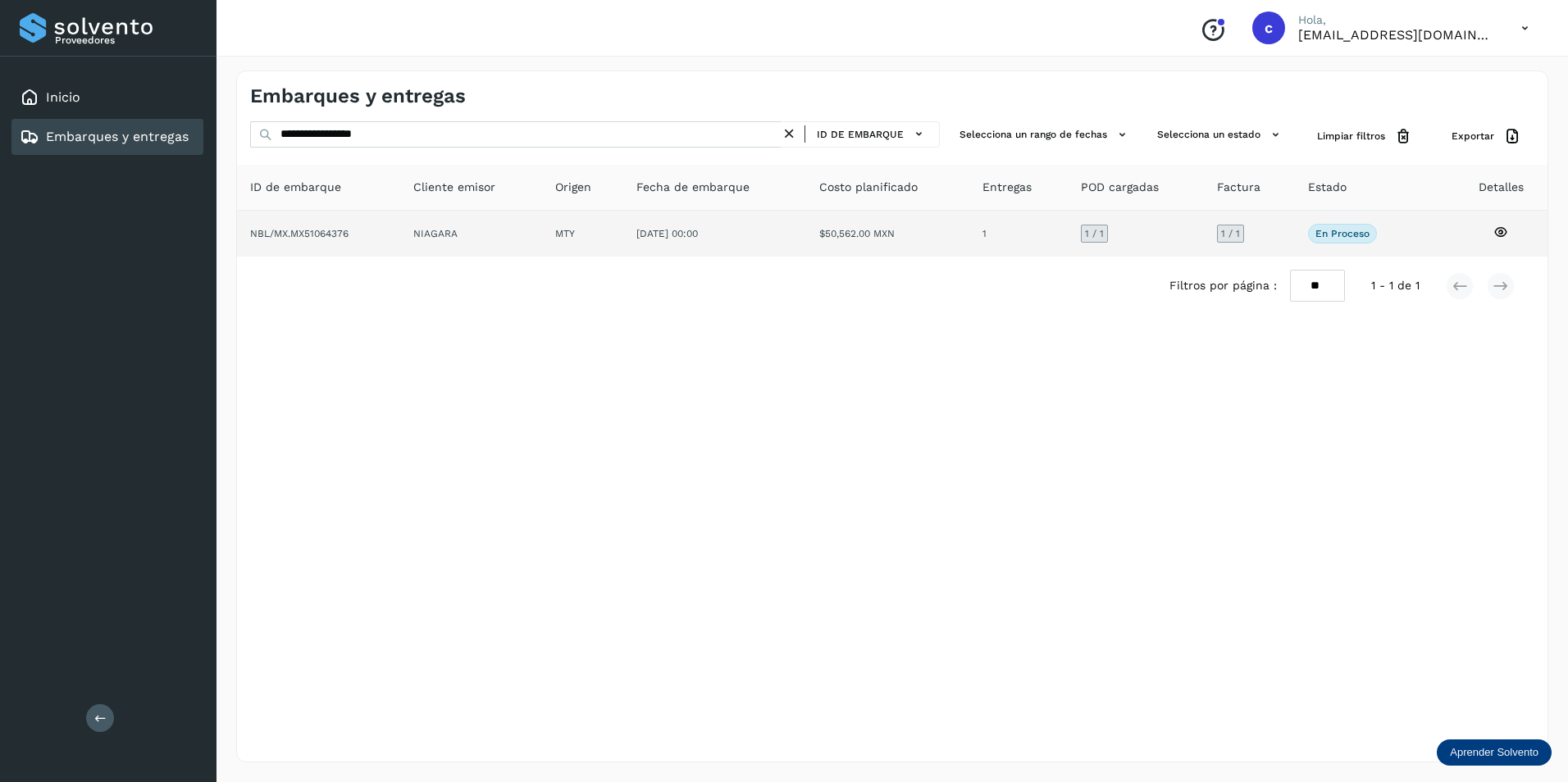 click on "NBL/MX.MX51064376" 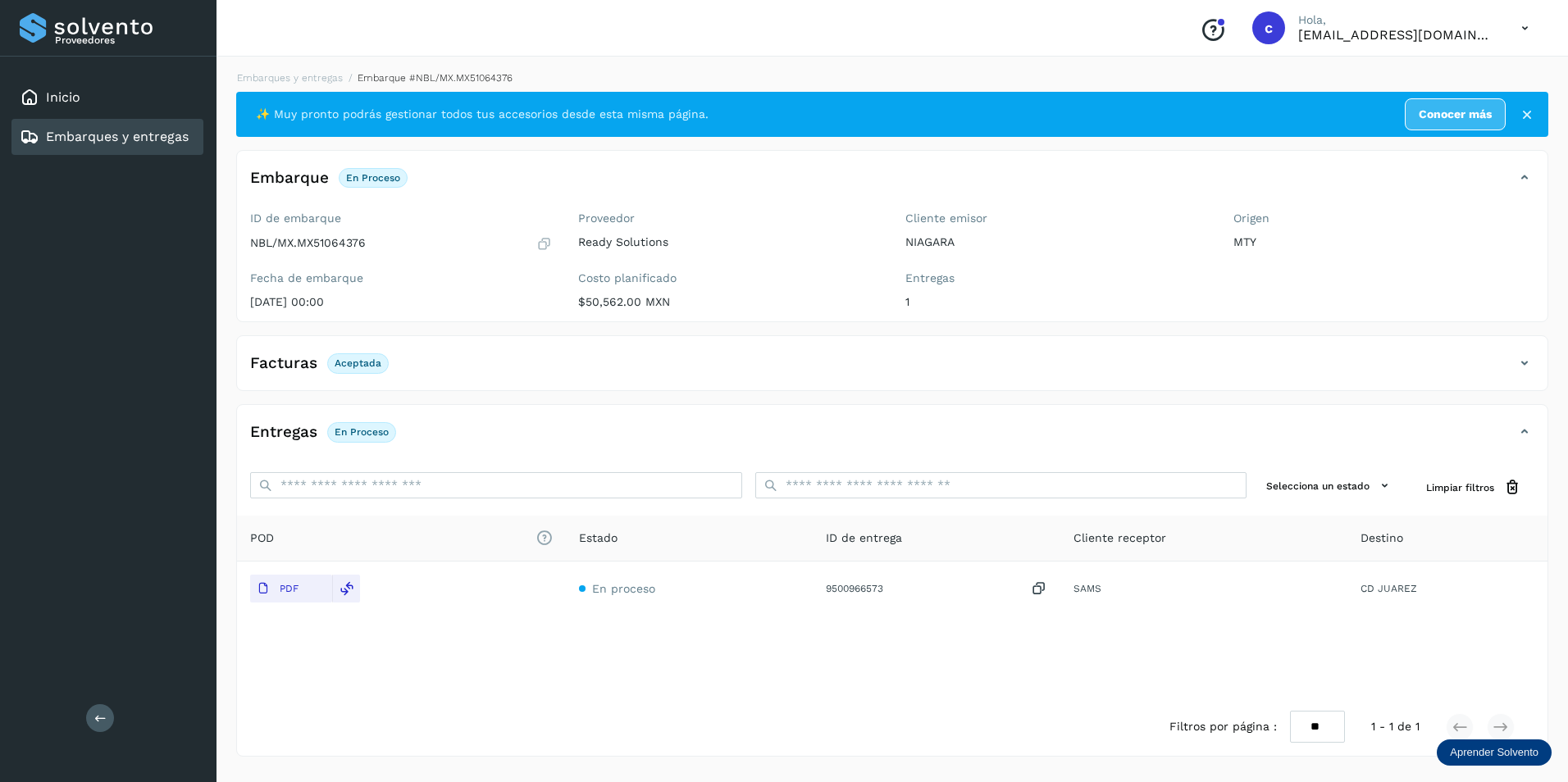 click on "Embarques y entregas" at bounding box center [104, 137] 